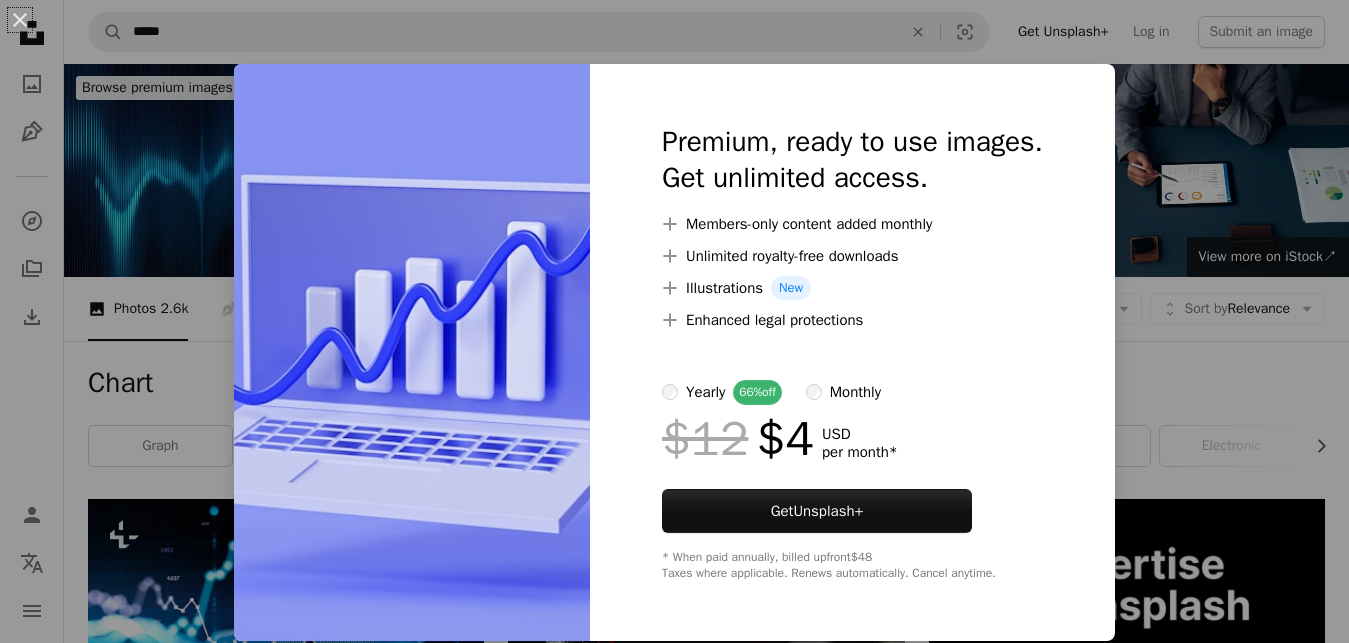scroll, scrollTop: 680, scrollLeft: 0, axis: vertical 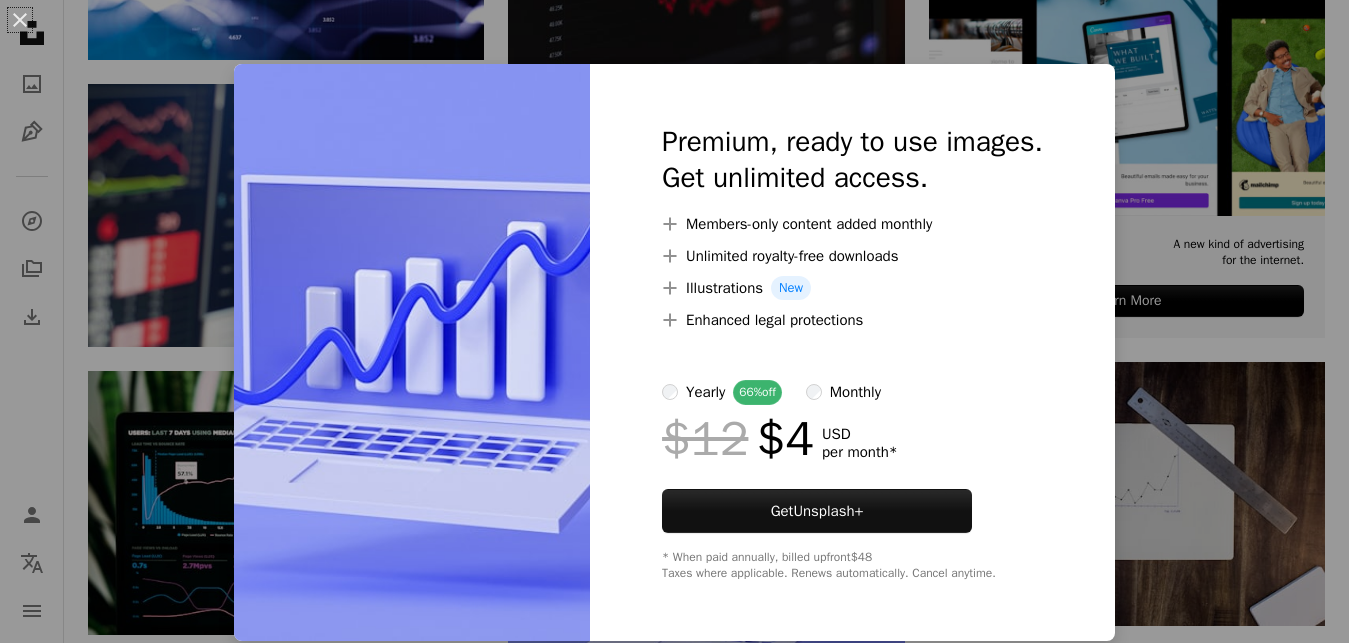 click on "An X shape Premium, ready to use images. Get unlimited access. A plus sign Members-only content added monthly A plus sign Unlimited royalty-free downloads A plus sign Illustrations  New A plus sign Enhanced legal protections yearly 66%  off monthly $12   $4 USD per month * Get  Unsplash+ * When paid annually, billed upfront  $48 Taxes where applicable. Renews automatically. Cancel anytime." at bounding box center [674, 321] 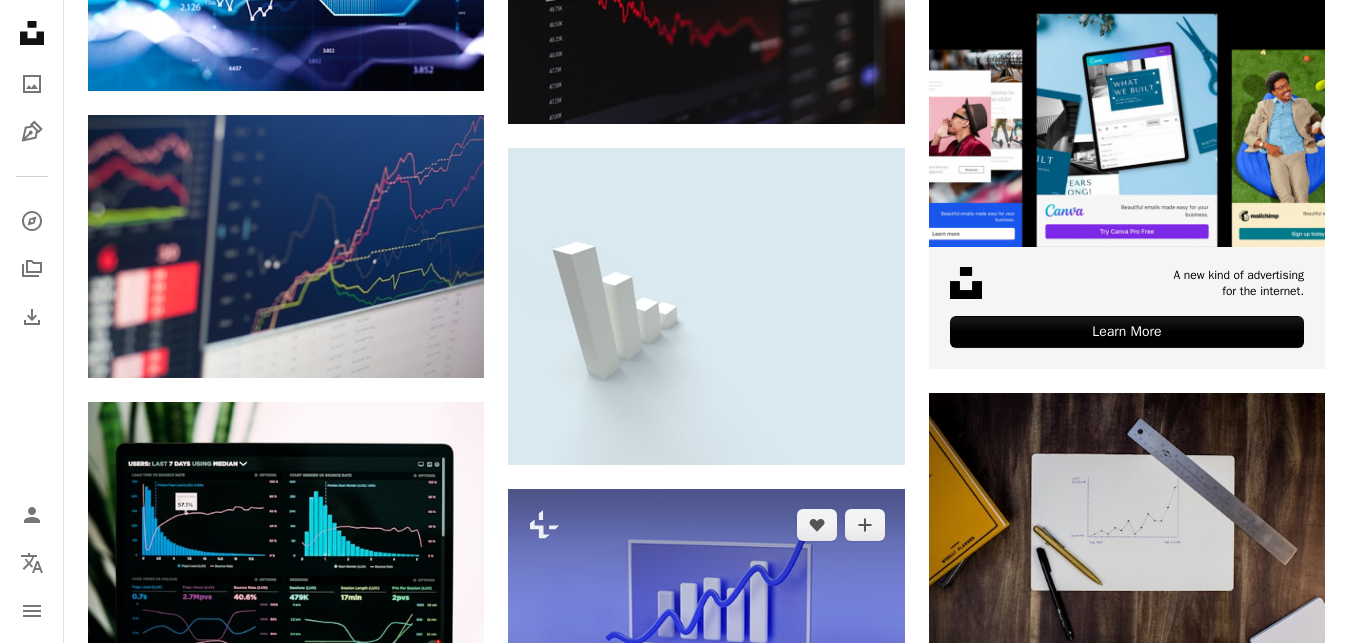 scroll, scrollTop: 0, scrollLeft: 0, axis: both 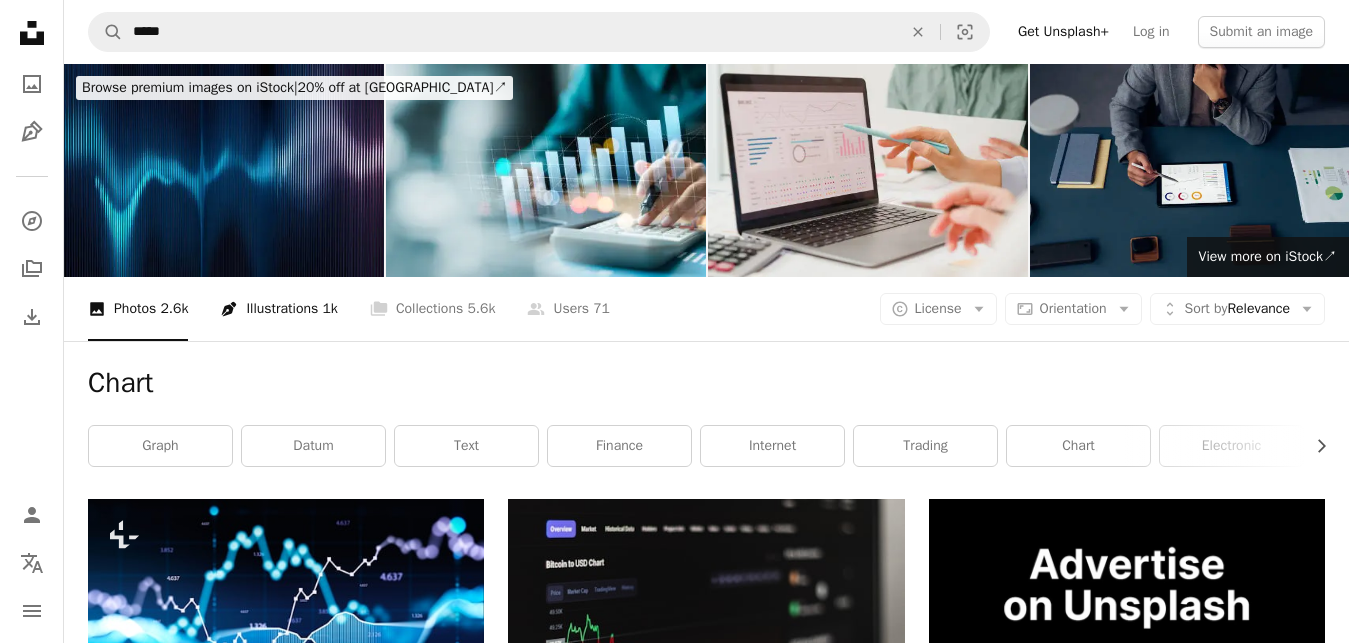click on "Pen Tool Illustrations   1k" at bounding box center [278, 309] 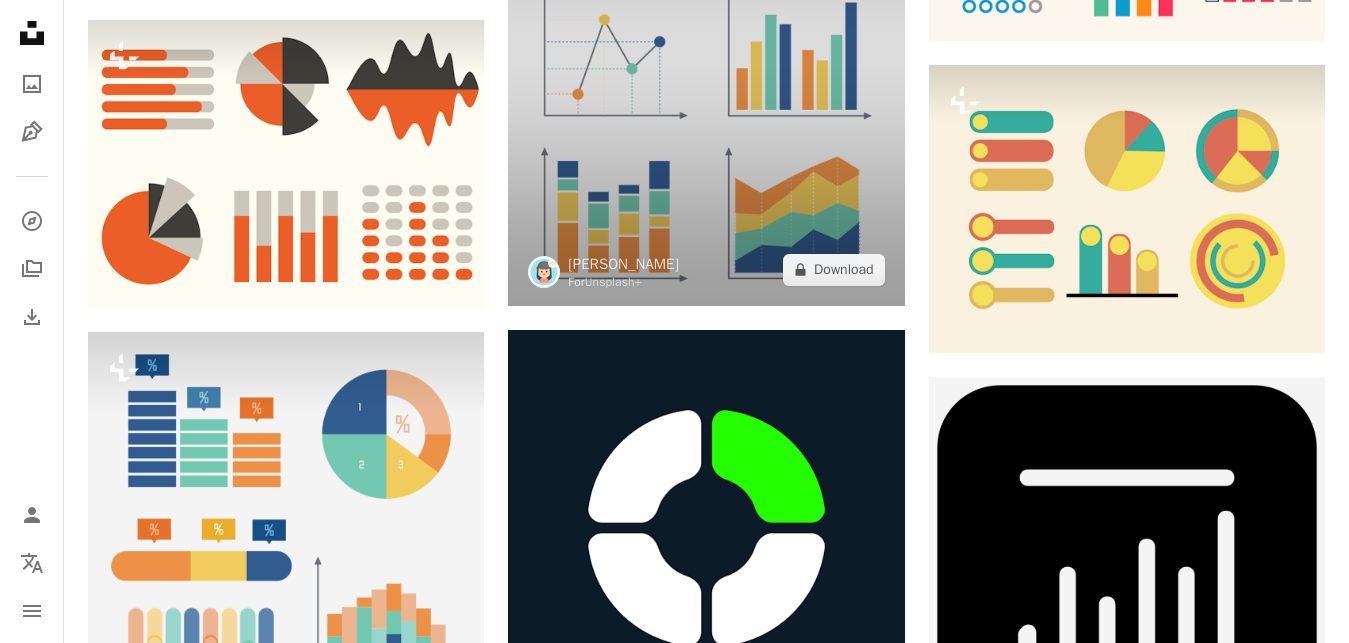 scroll, scrollTop: 2584, scrollLeft: 0, axis: vertical 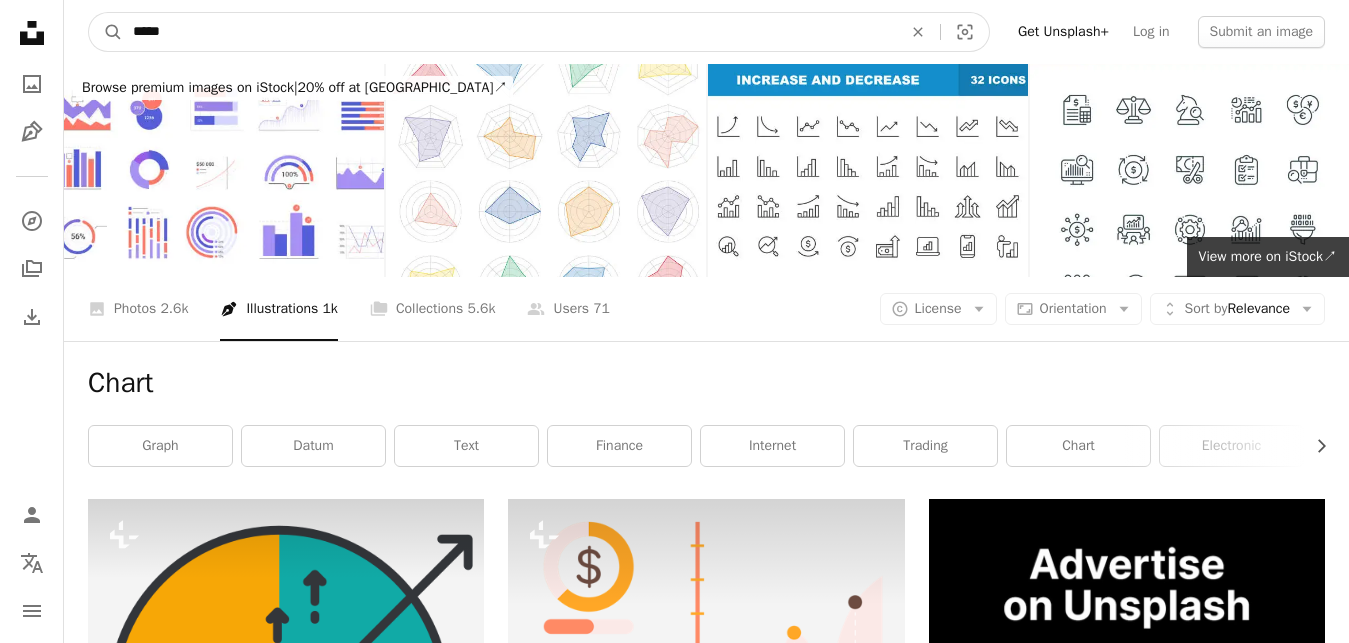 click on "*****" at bounding box center [509, 32] 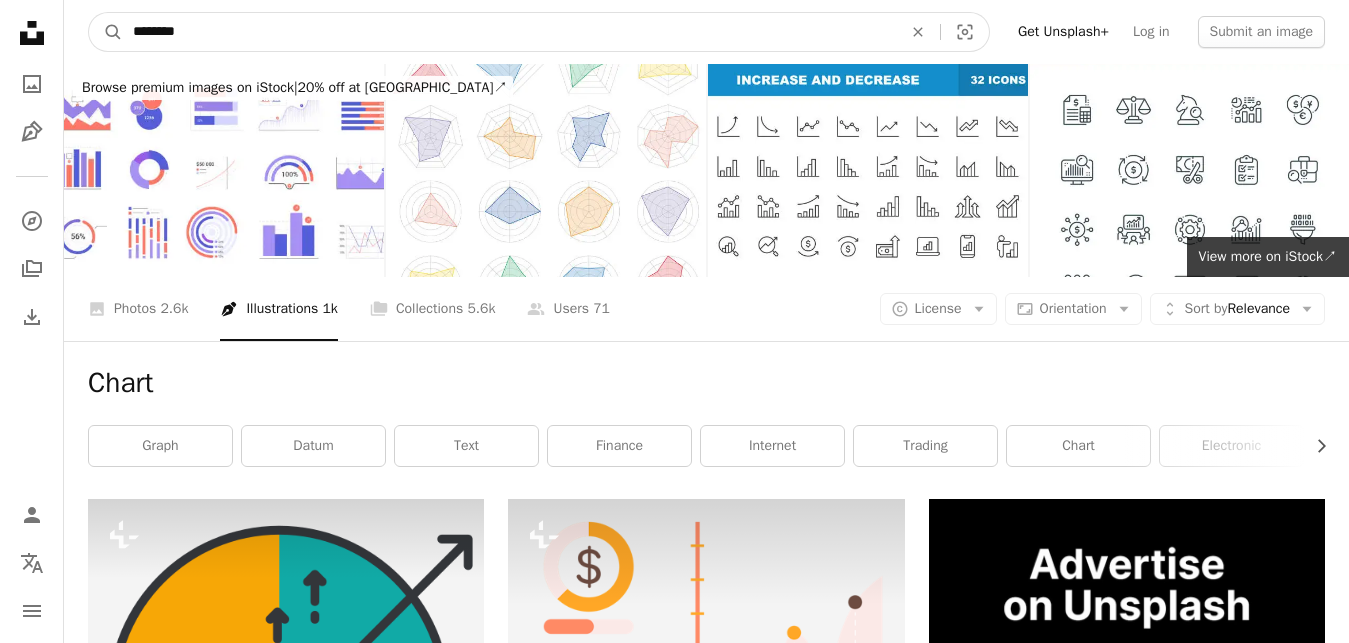 type on "*********" 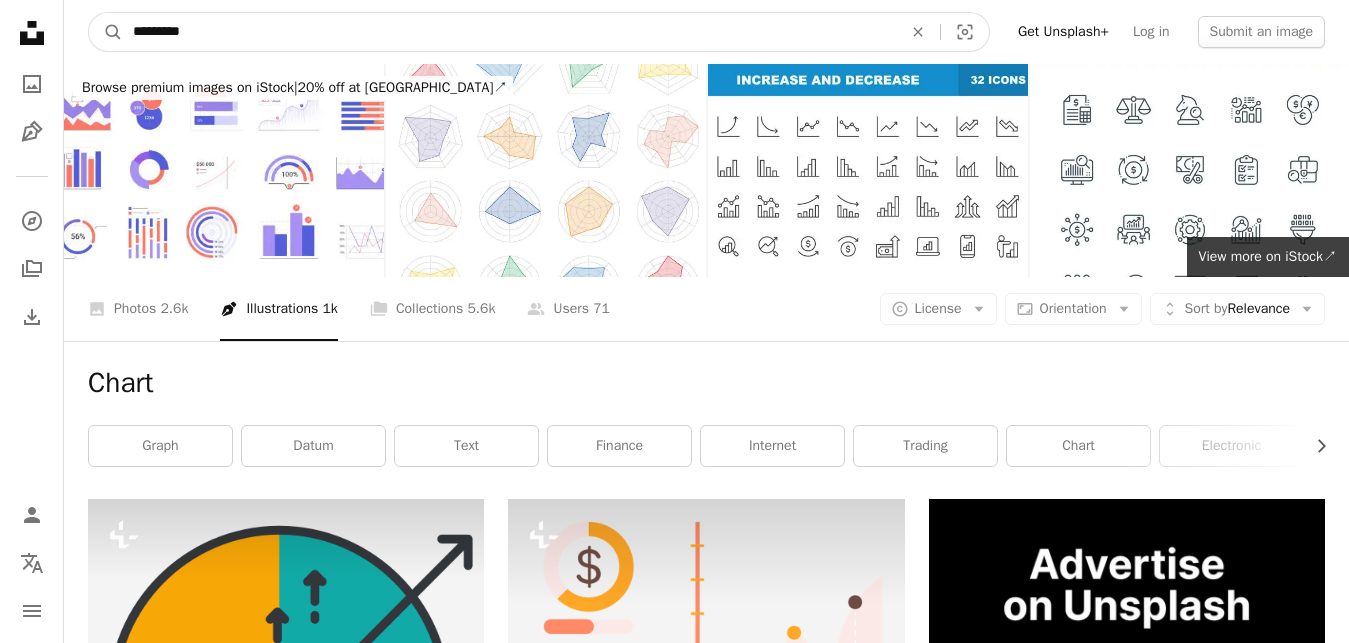 click on "A magnifying glass" at bounding box center [106, 32] 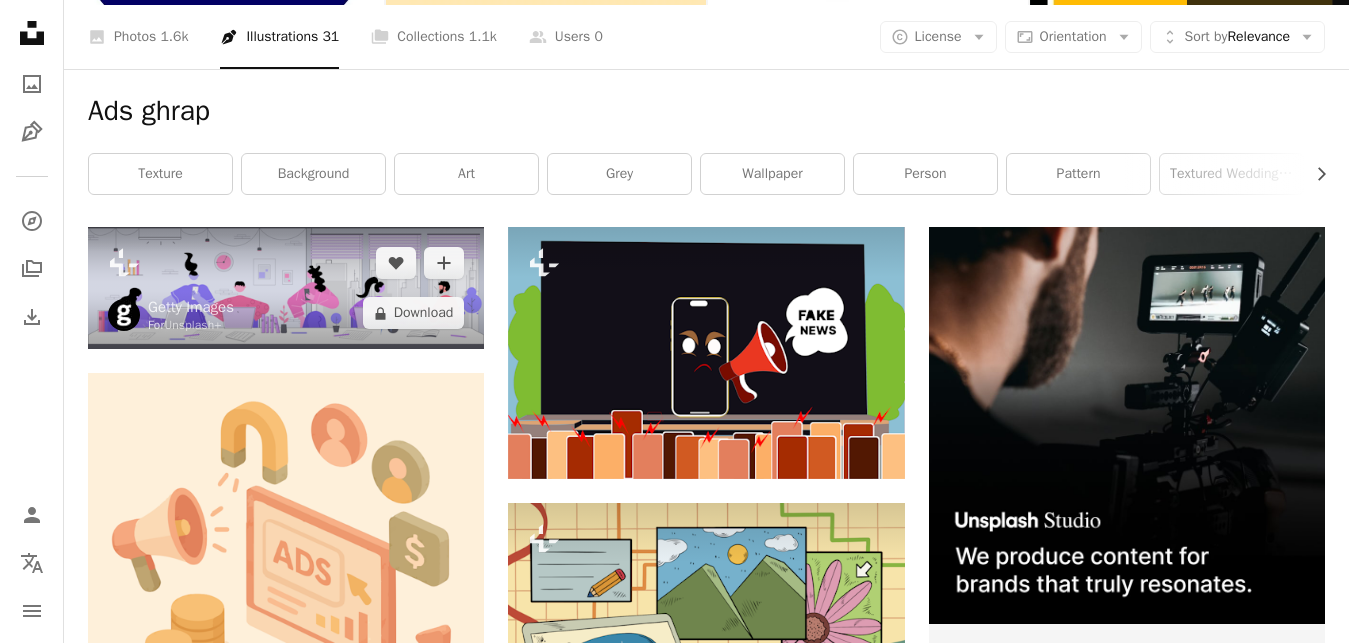 scroll, scrollTop: 0, scrollLeft: 0, axis: both 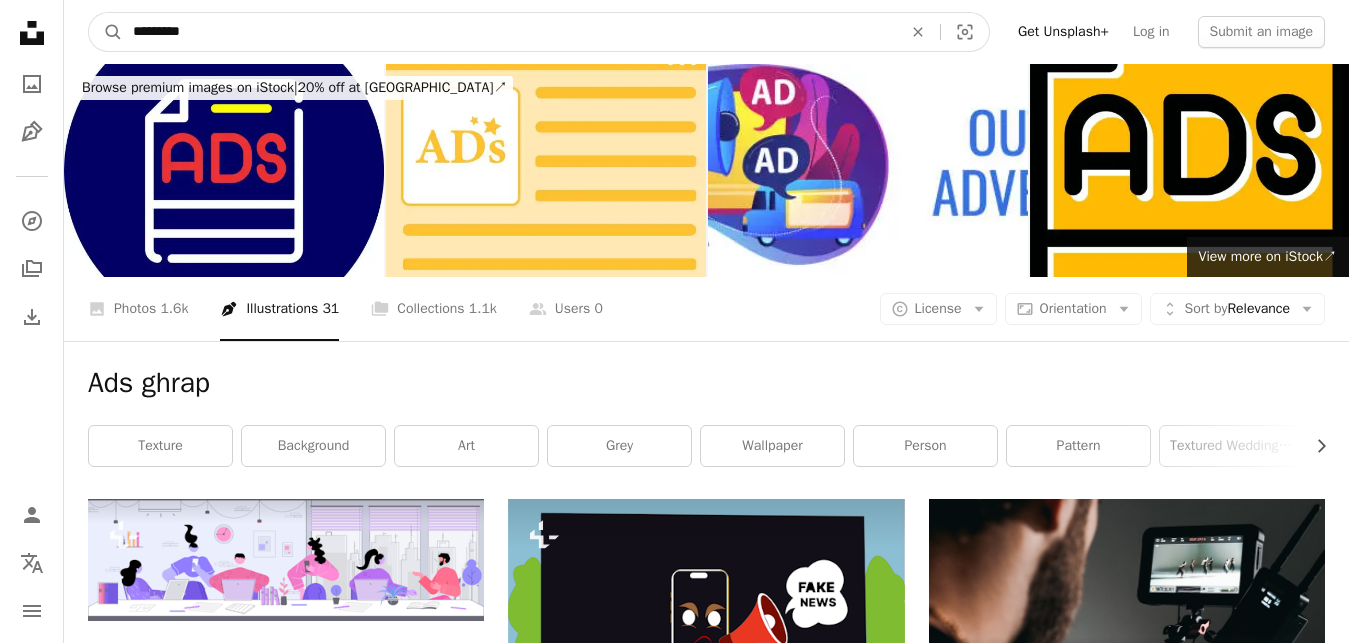 click on "*********" at bounding box center [509, 32] 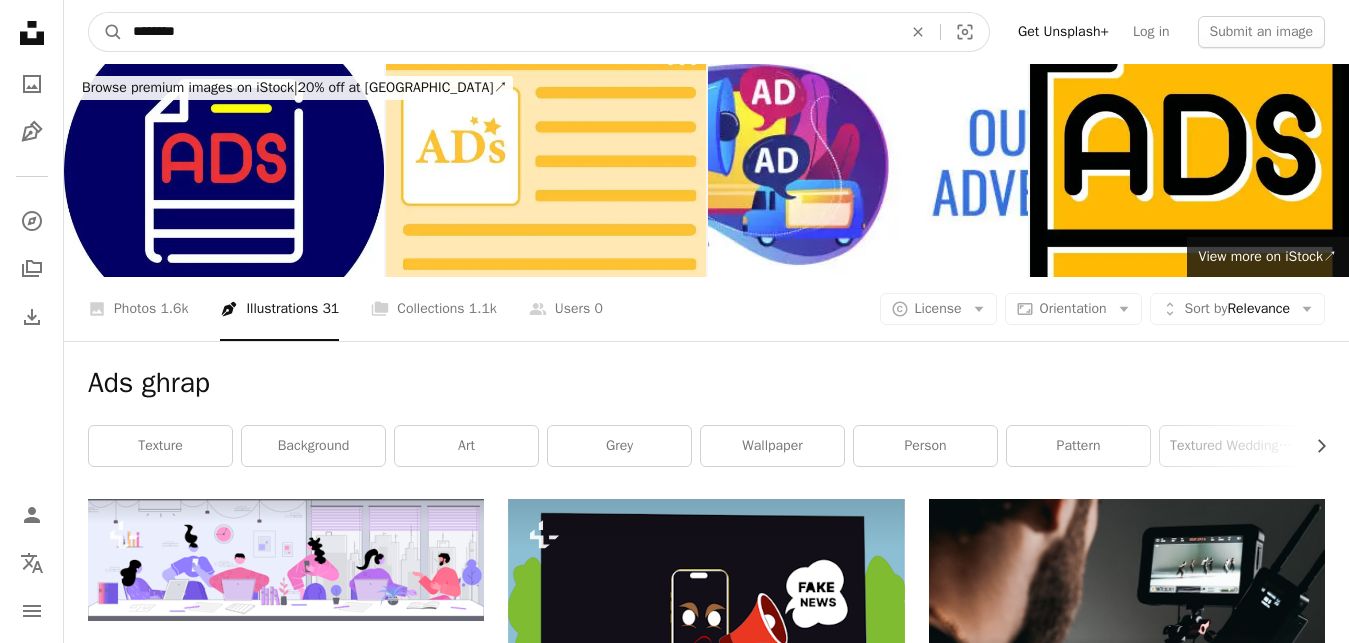 type on "*******" 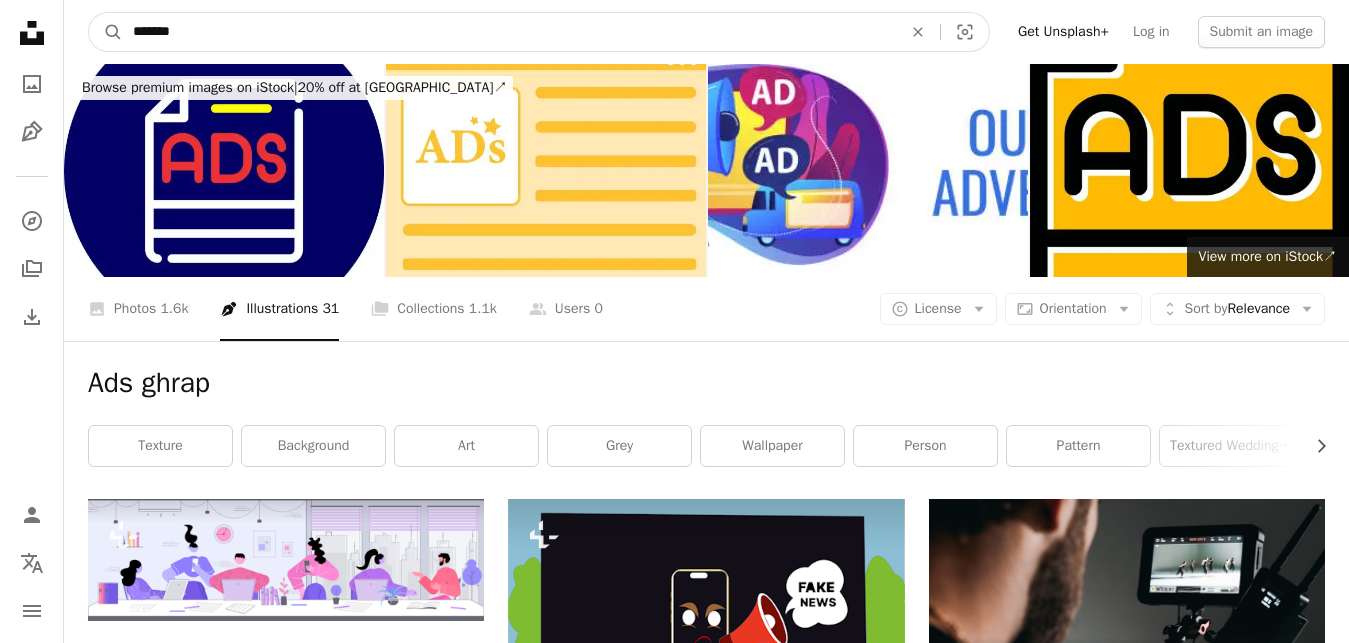 click on "A magnifying glass" at bounding box center [106, 32] 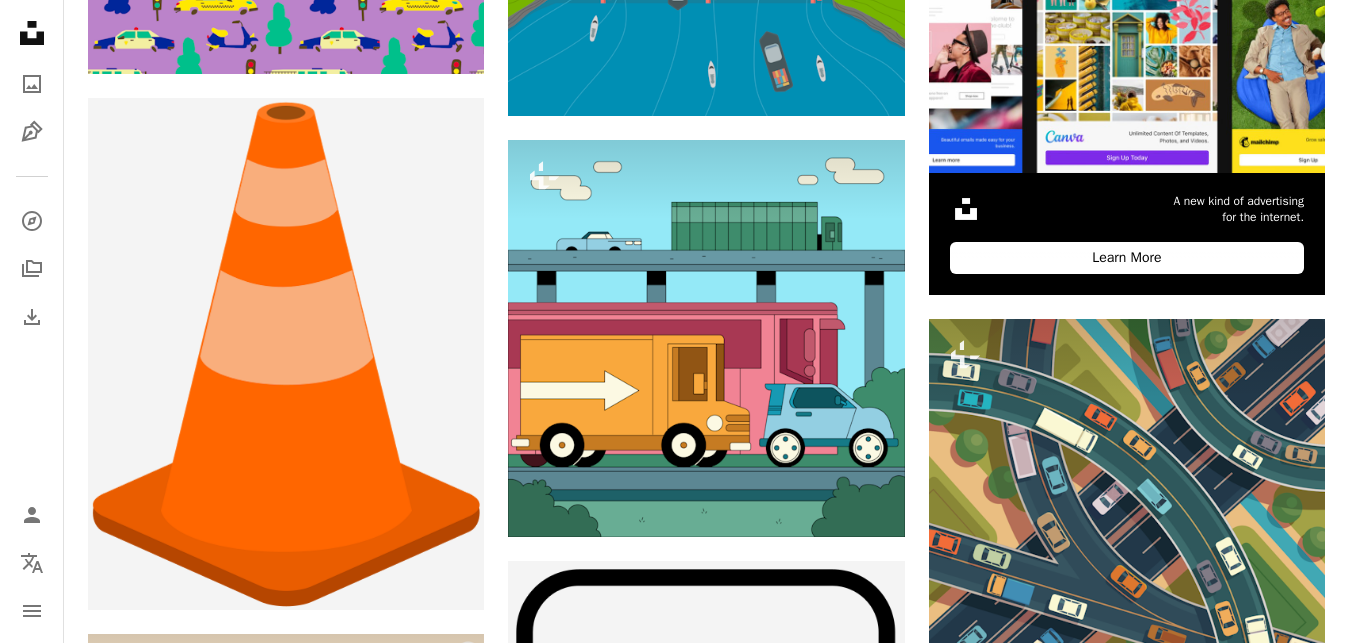 scroll, scrollTop: 0, scrollLeft: 0, axis: both 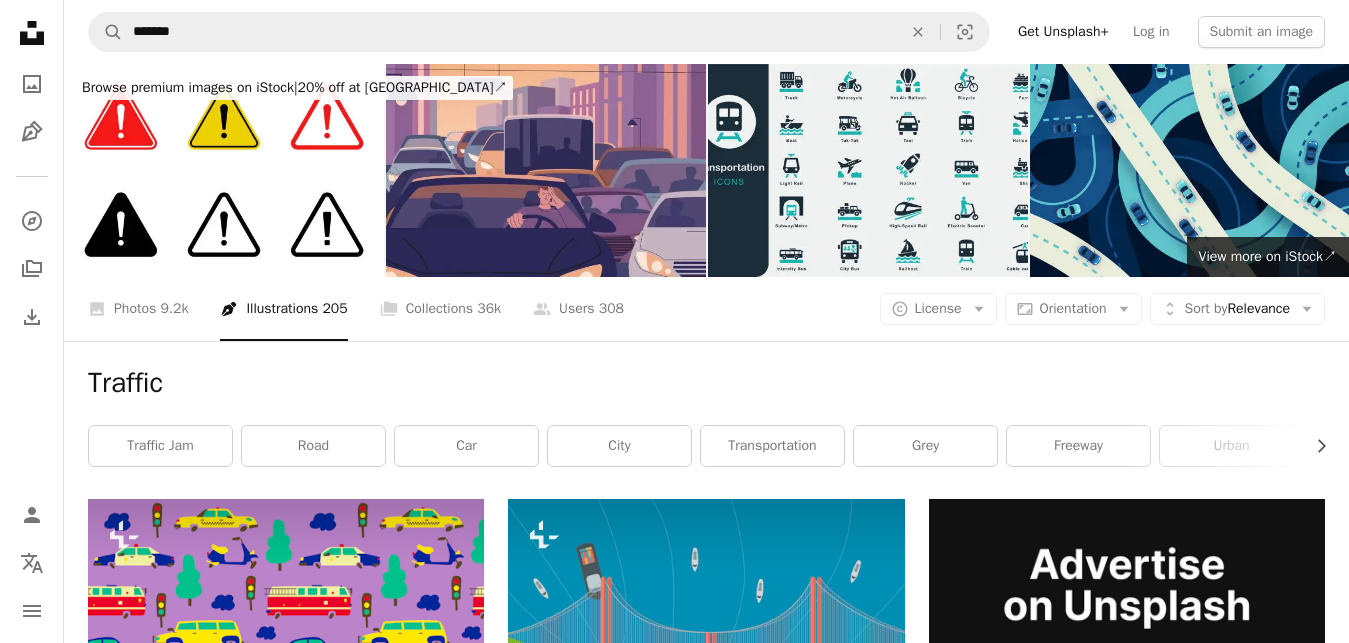 click on "A magnifying glass ******* An X shape Visual search Get Unsplash+ Log in Submit an image" at bounding box center (706, 32) 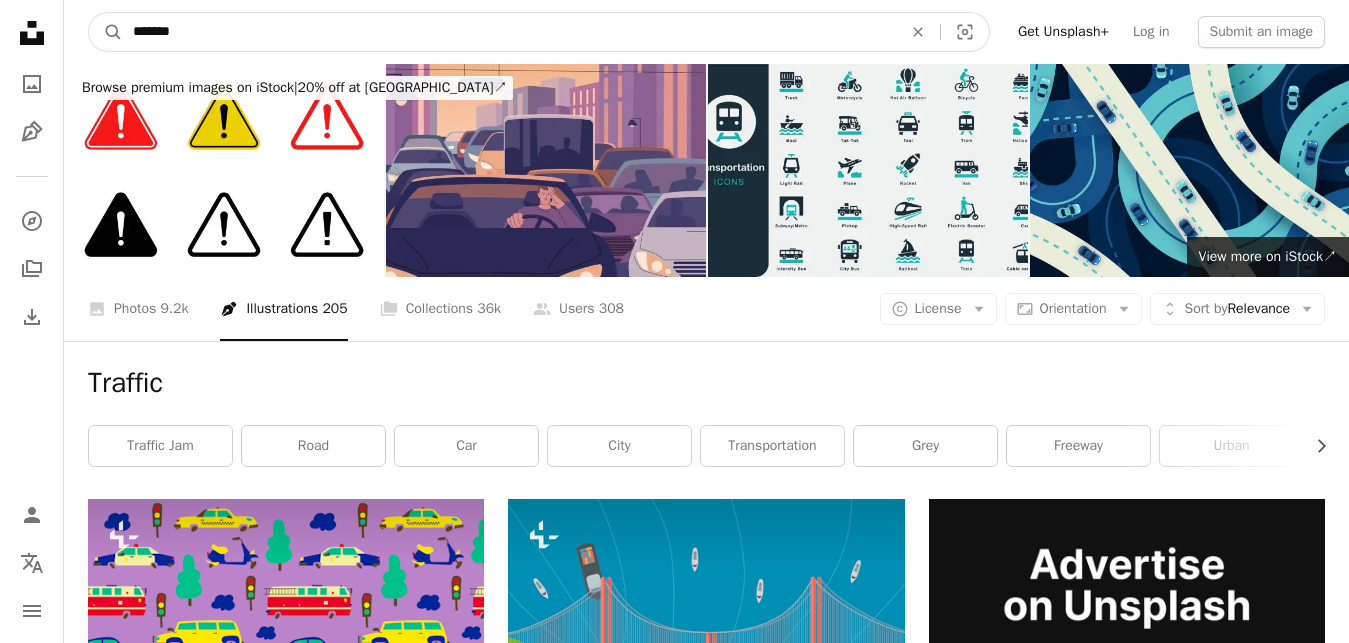 click on "*******" at bounding box center [509, 32] 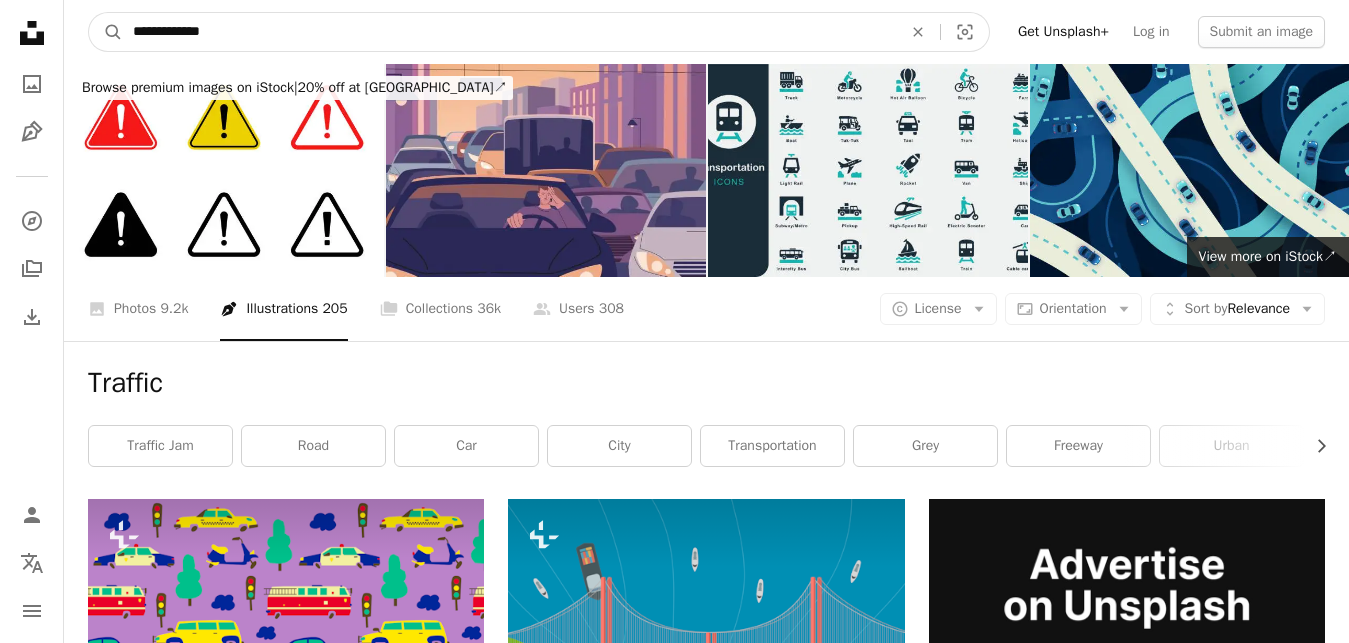 type on "**********" 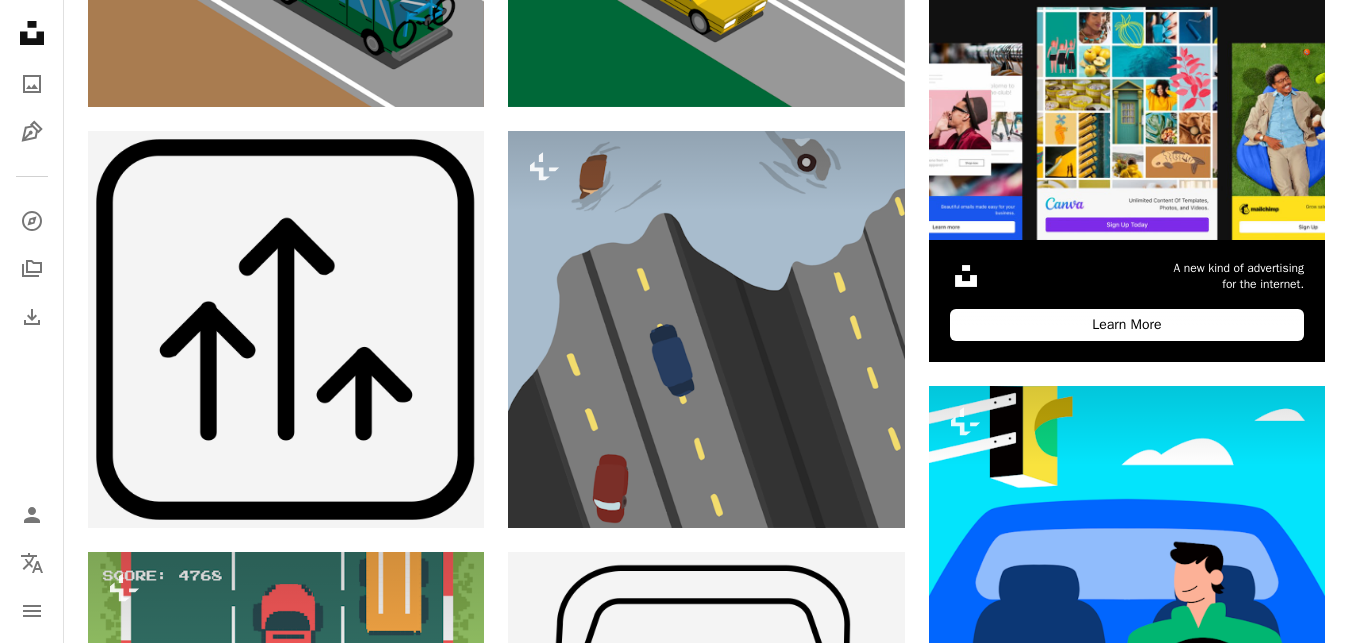 scroll, scrollTop: 0, scrollLeft: 0, axis: both 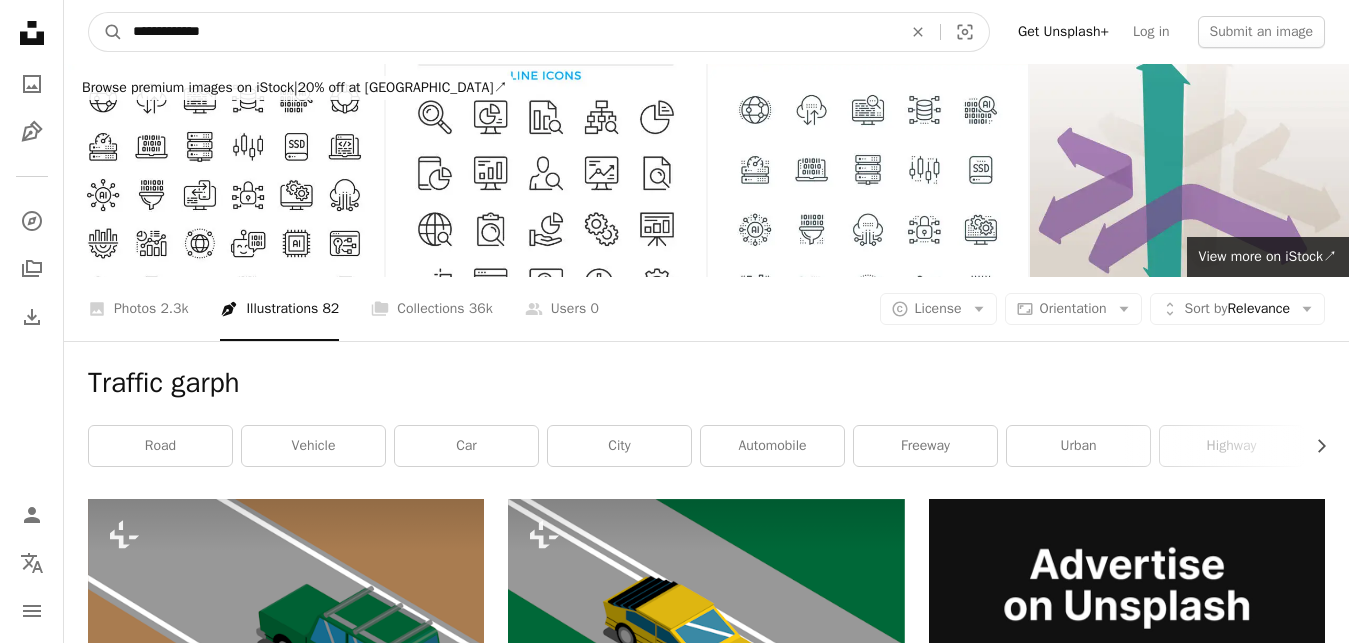 click on "**********" at bounding box center (509, 32) 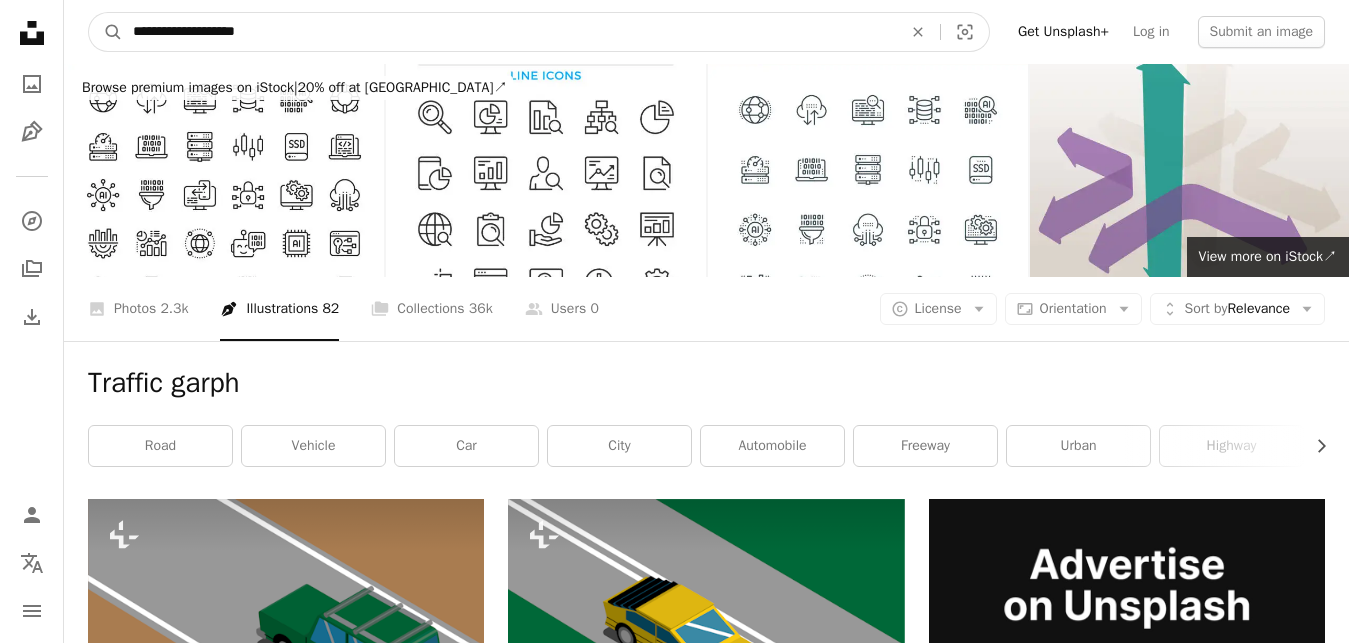type on "**********" 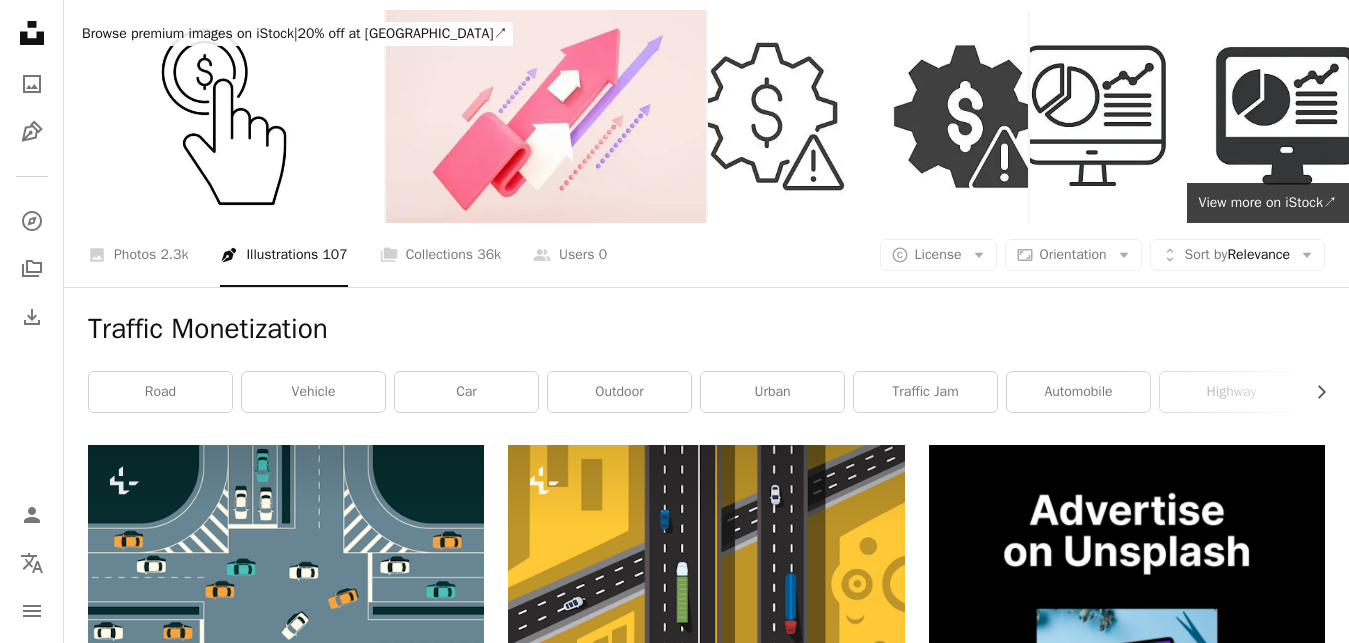 scroll, scrollTop: 0, scrollLeft: 0, axis: both 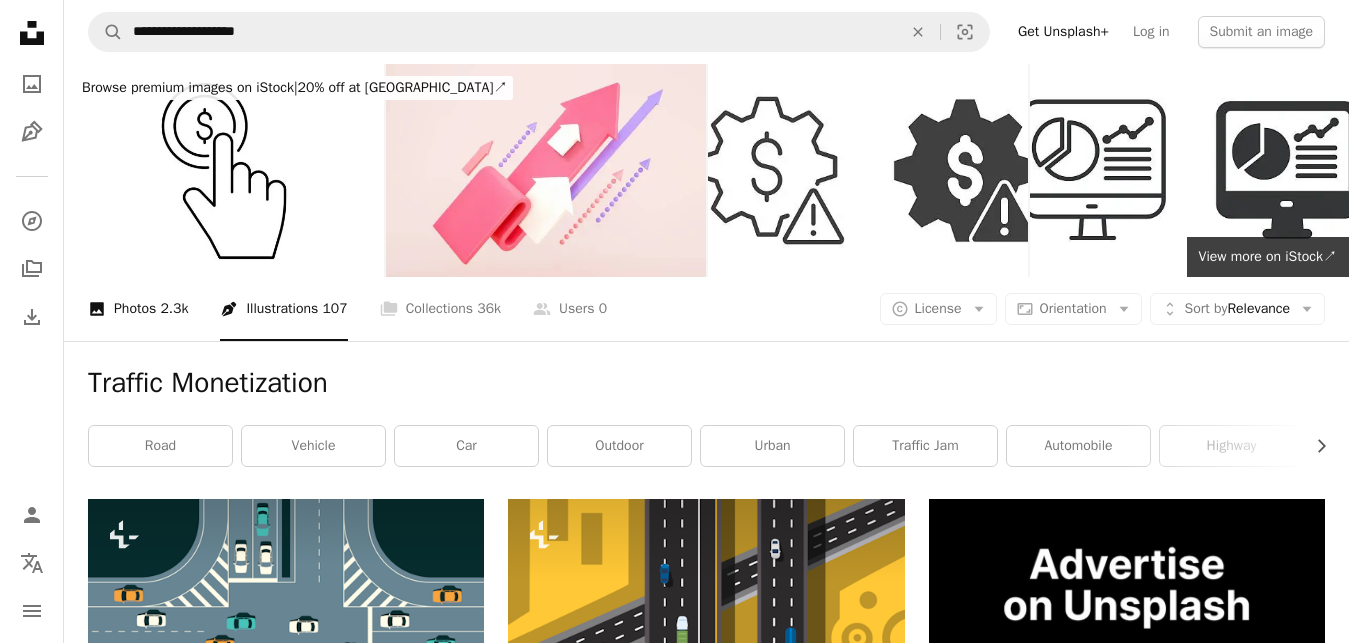 click on "2.3k" at bounding box center [174, 309] 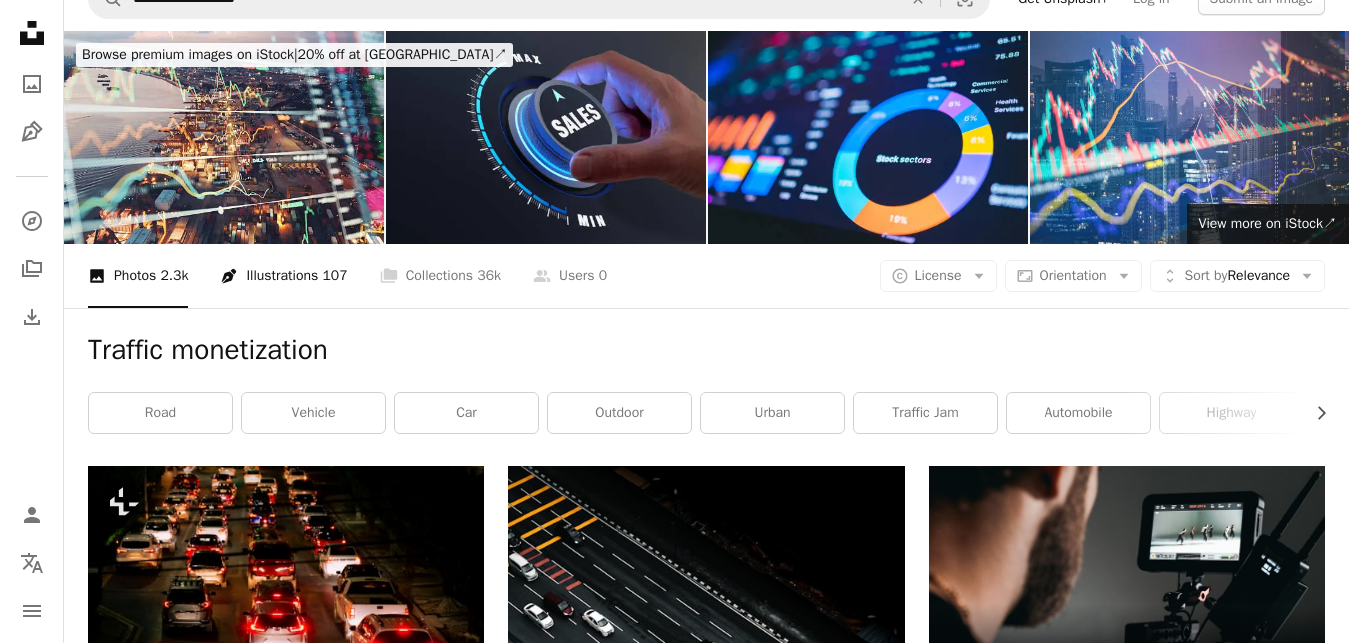 scroll, scrollTop: 0, scrollLeft: 0, axis: both 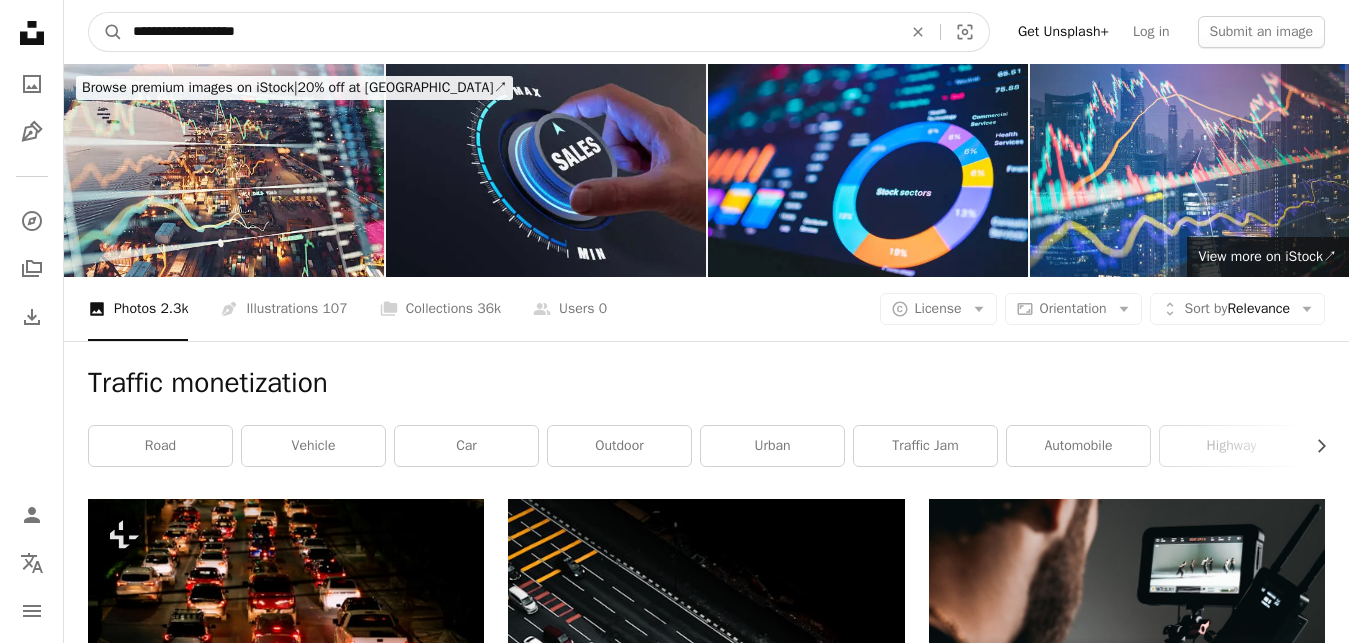 click on "**********" at bounding box center (509, 32) 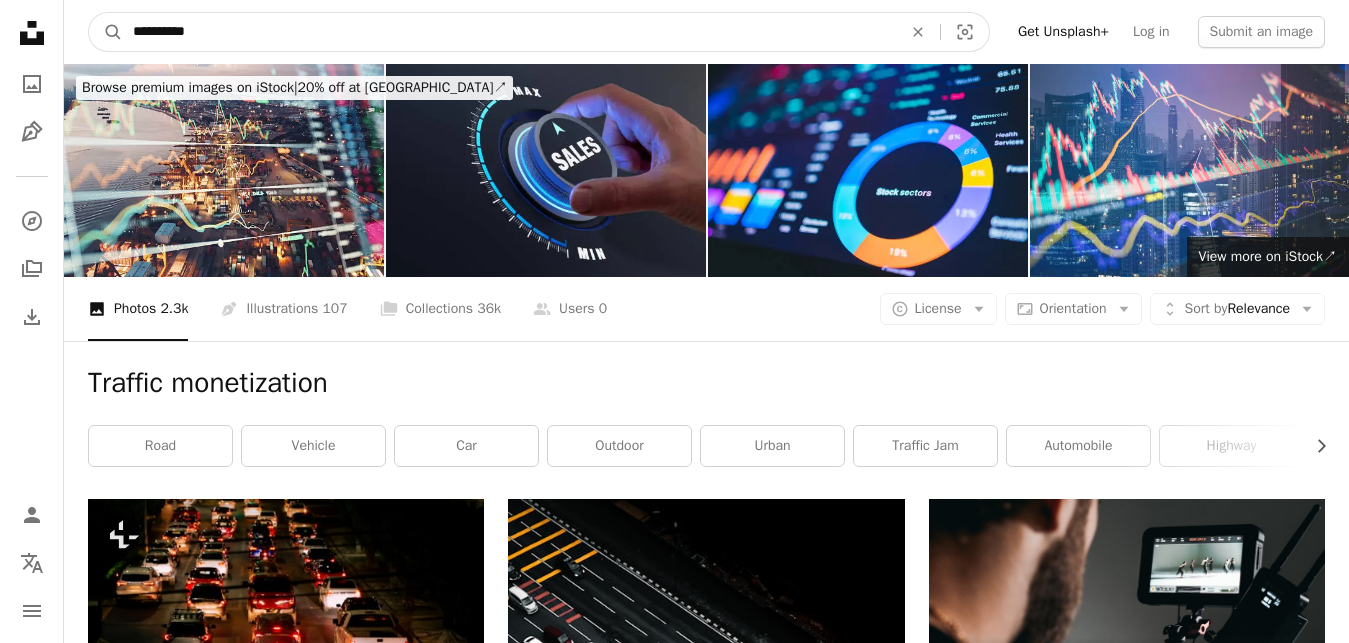 type on "**********" 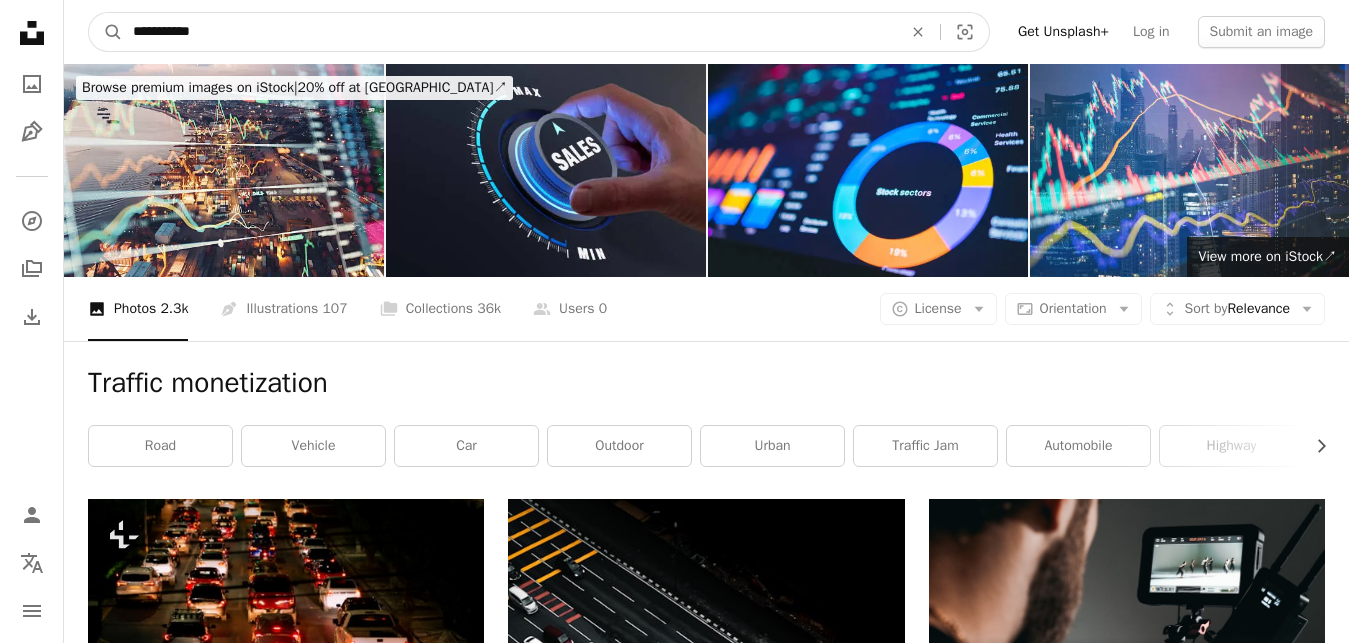 click on "A magnifying glass" at bounding box center (106, 32) 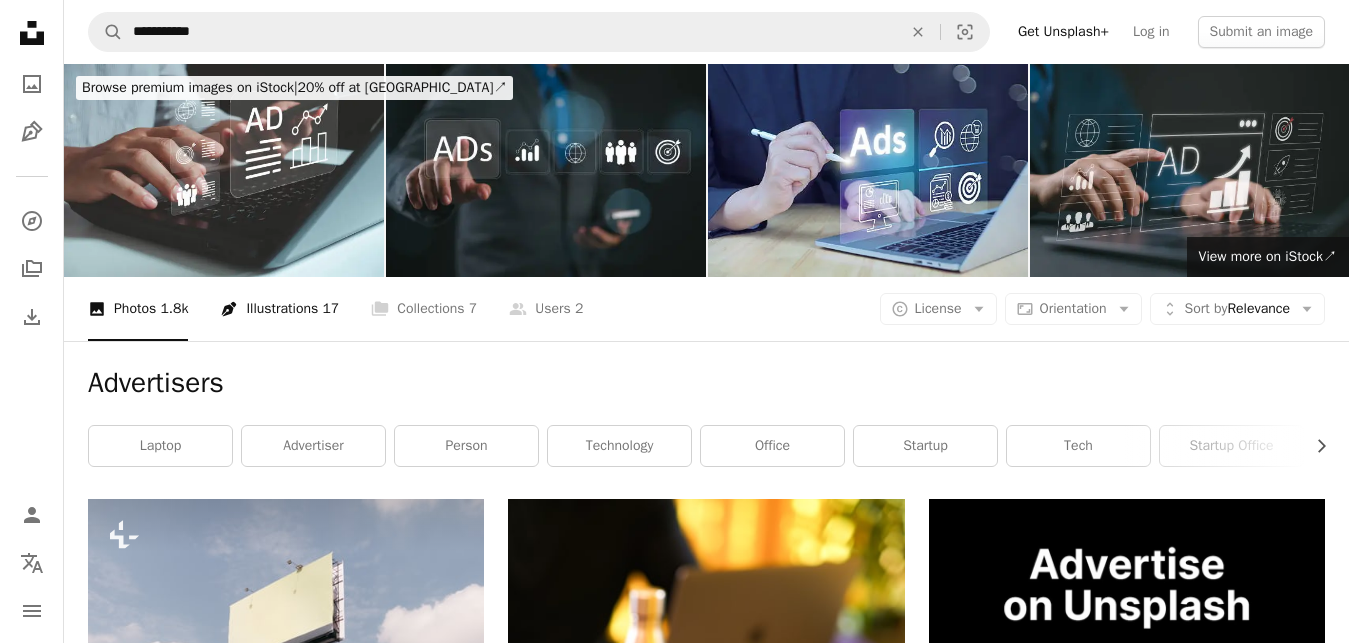 click on "Pen Tool Illustrations   17" at bounding box center (279, 309) 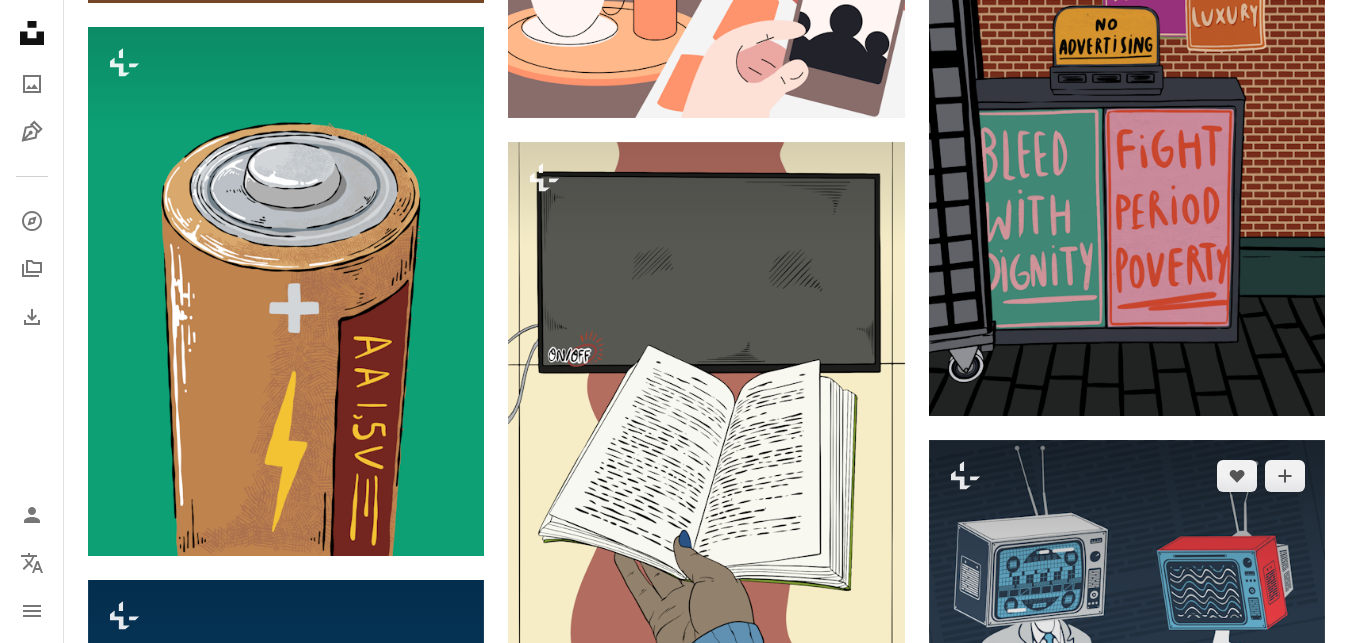 scroll, scrollTop: 2584, scrollLeft: 0, axis: vertical 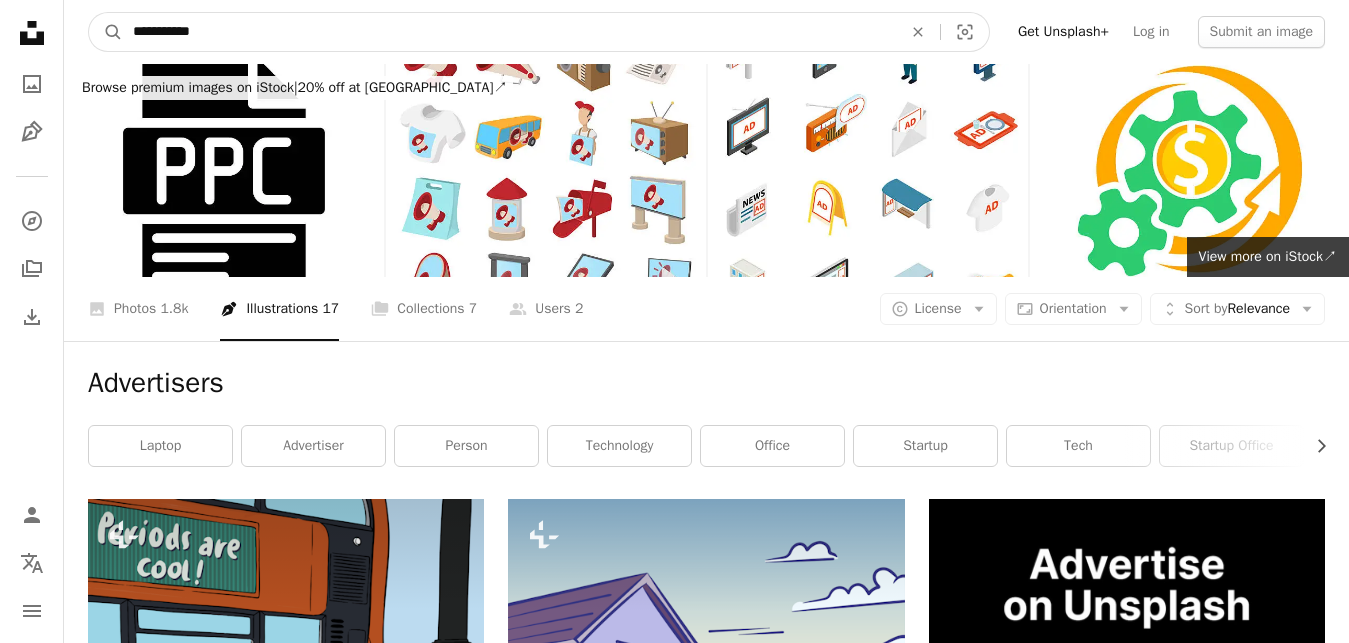 click on "**********" at bounding box center [509, 32] 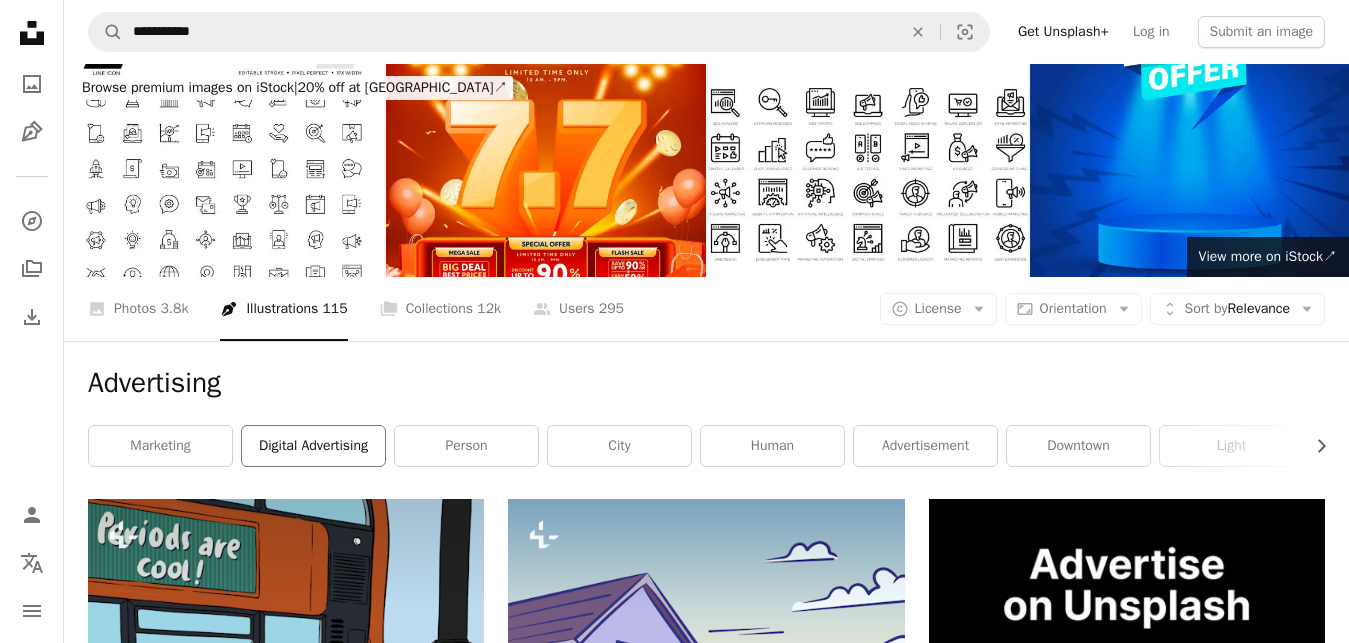 click on "digital advertising" at bounding box center (313, 446) 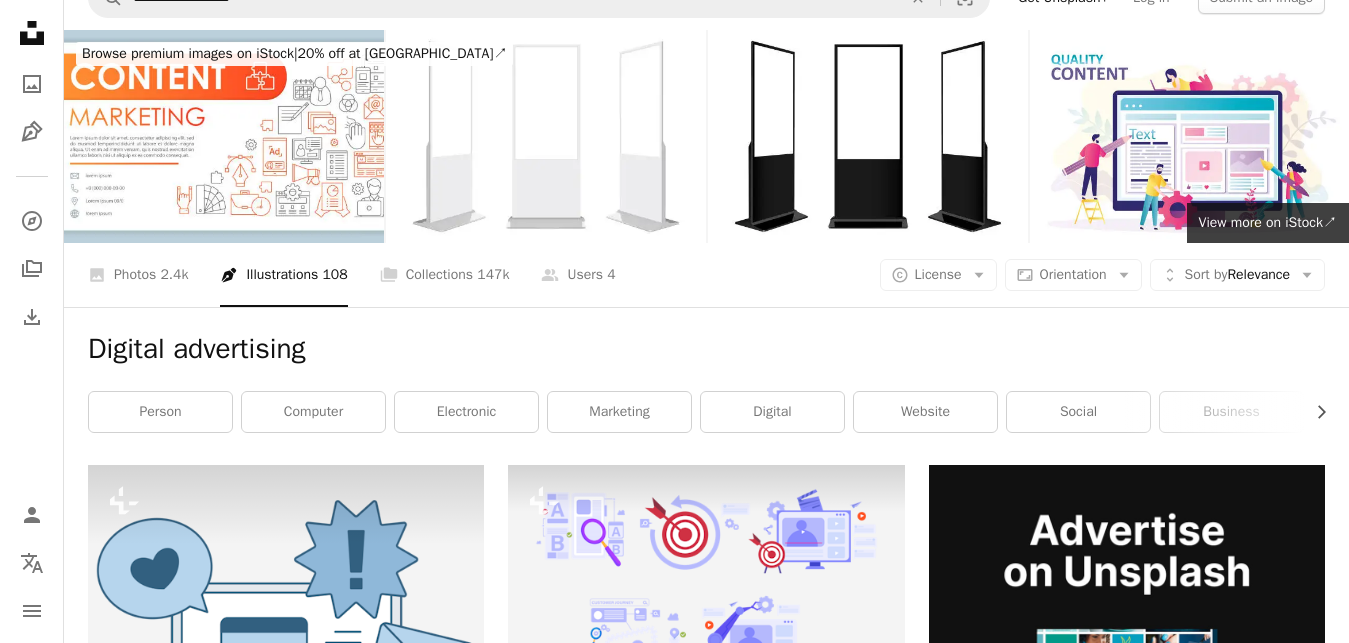 scroll, scrollTop: 28, scrollLeft: 0, axis: vertical 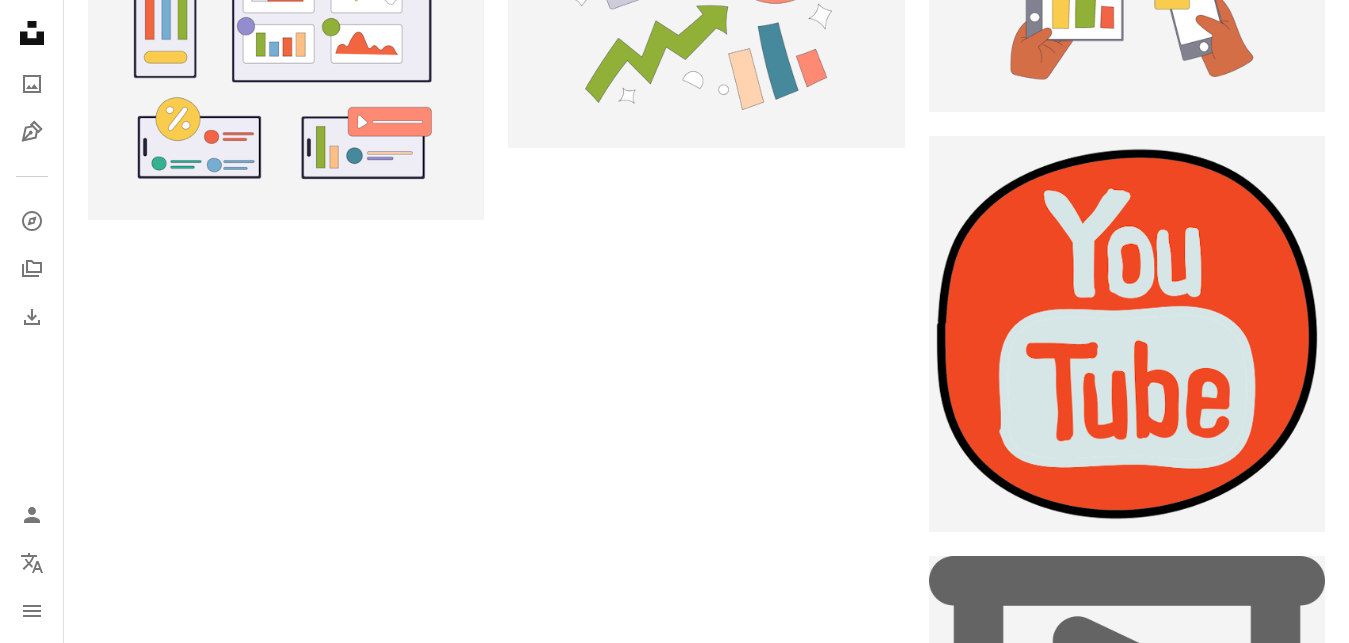 click on "Load more" at bounding box center (706, 1032) 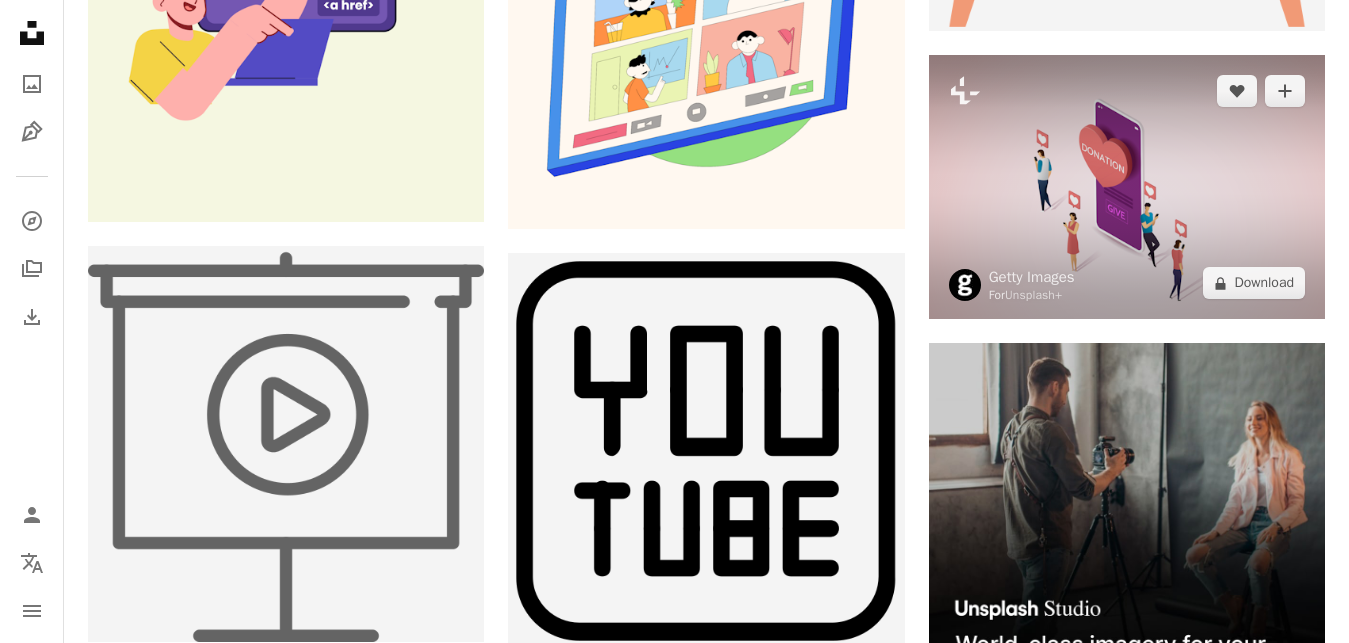 scroll, scrollTop: 7508, scrollLeft: 0, axis: vertical 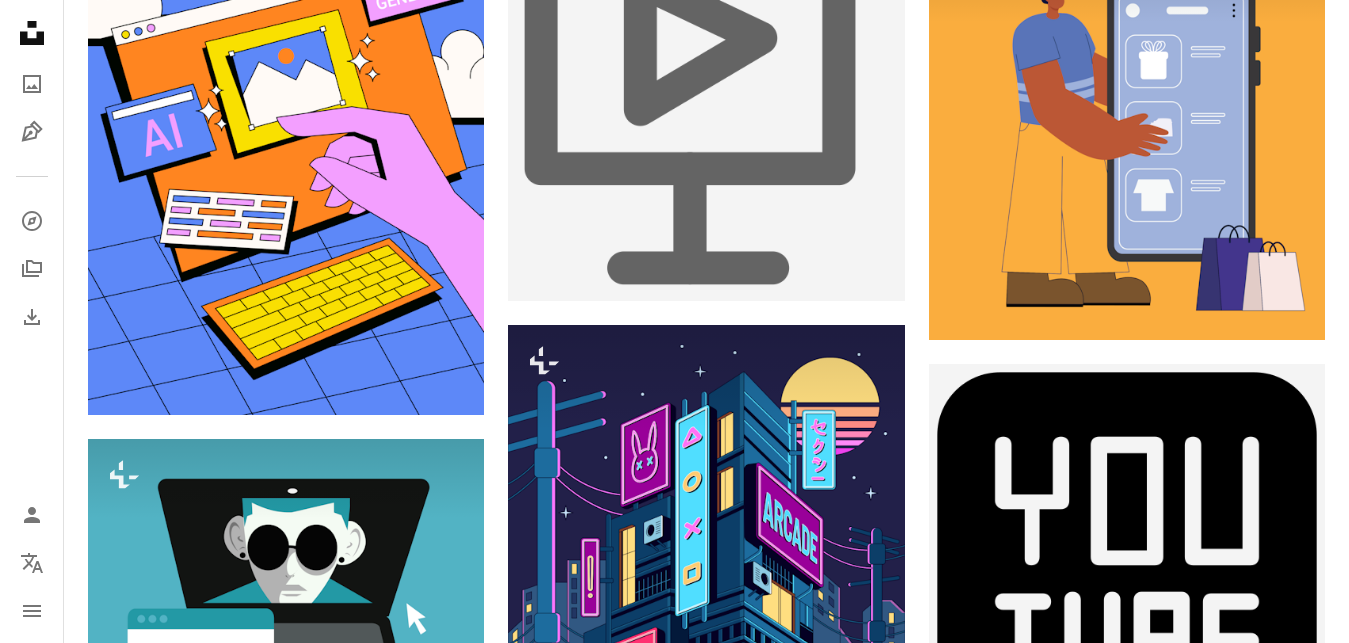 click at bounding box center [286, 1025] 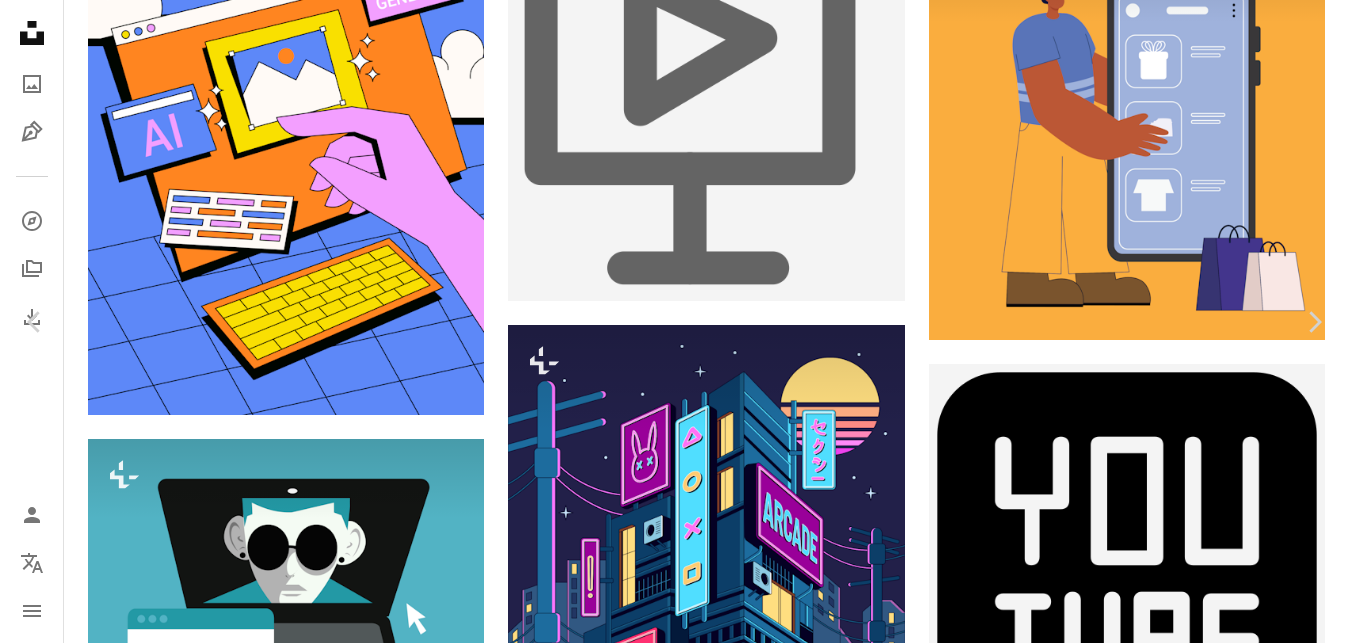 click on "Zoom in" at bounding box center [667, 4517] 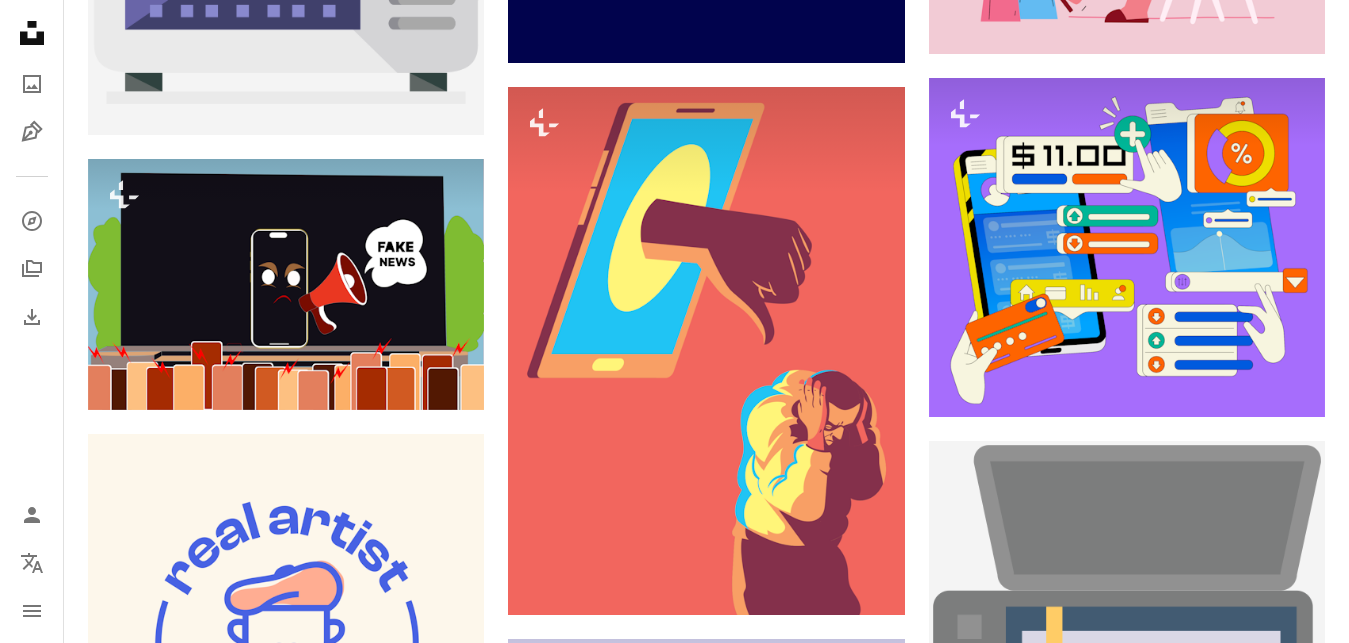 scroll, scrollTop: 17028, scrollLeft: 0, axis: vertical 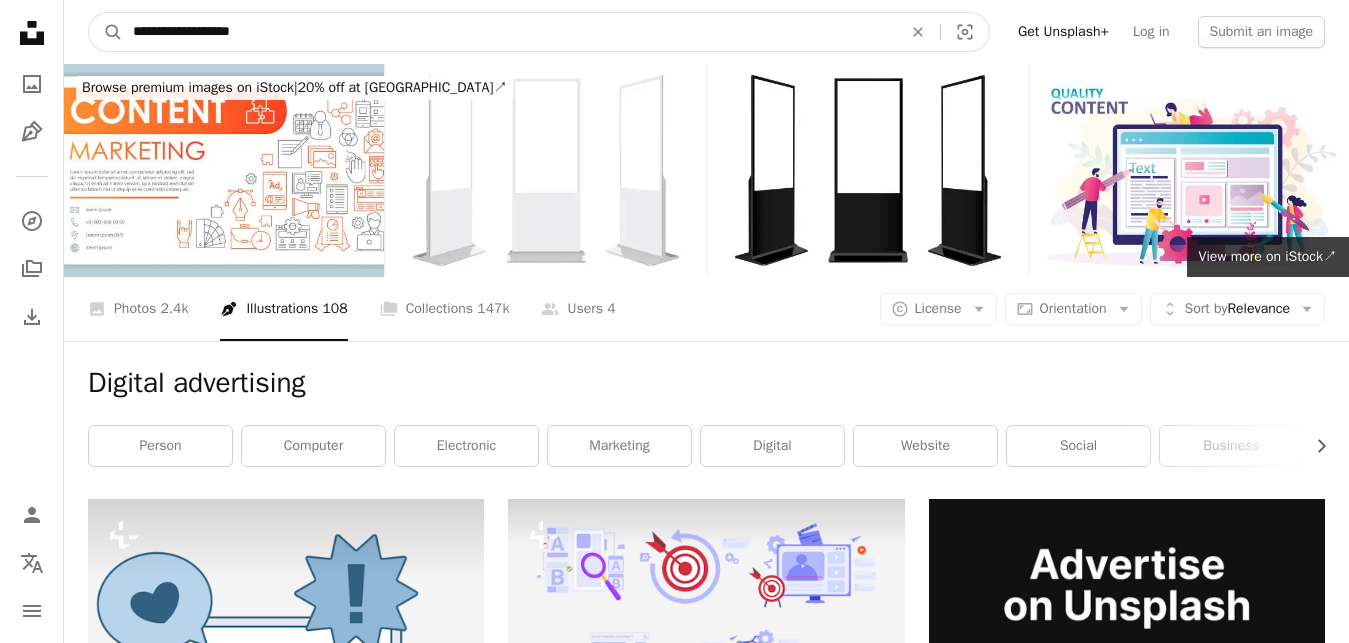 click on "**********" at bounding box center (509, 32) 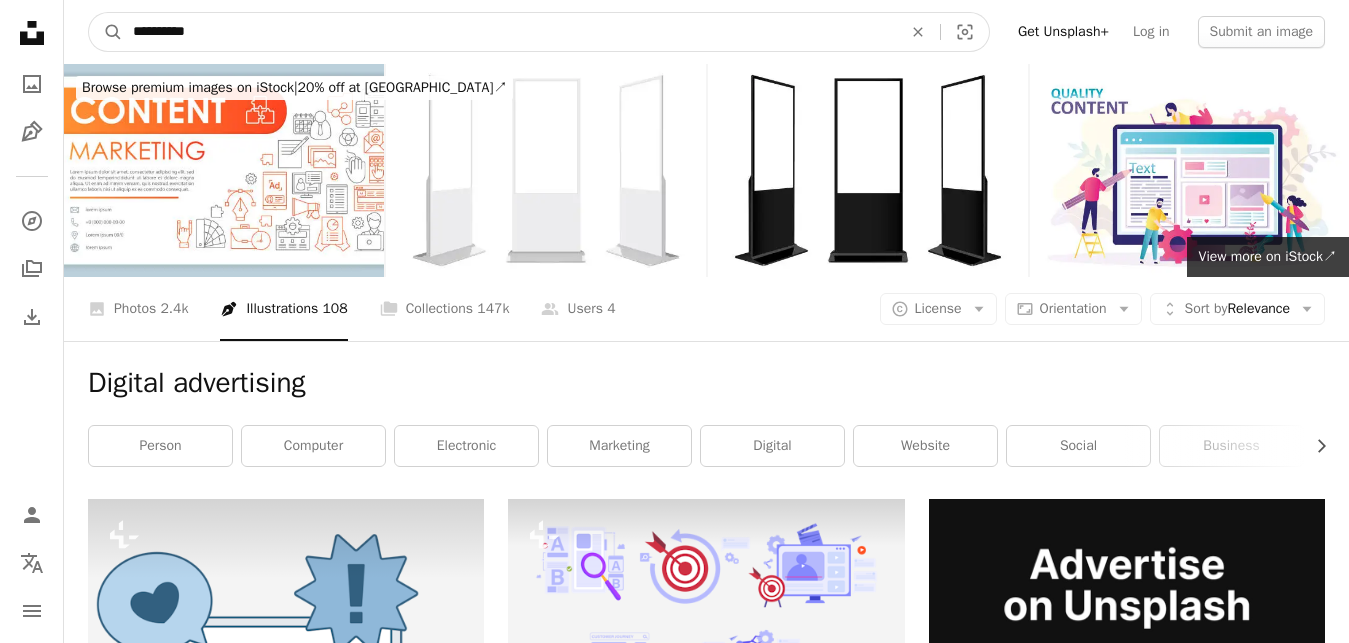 click on "A magnifying glass" at bounding box center (106, 32) 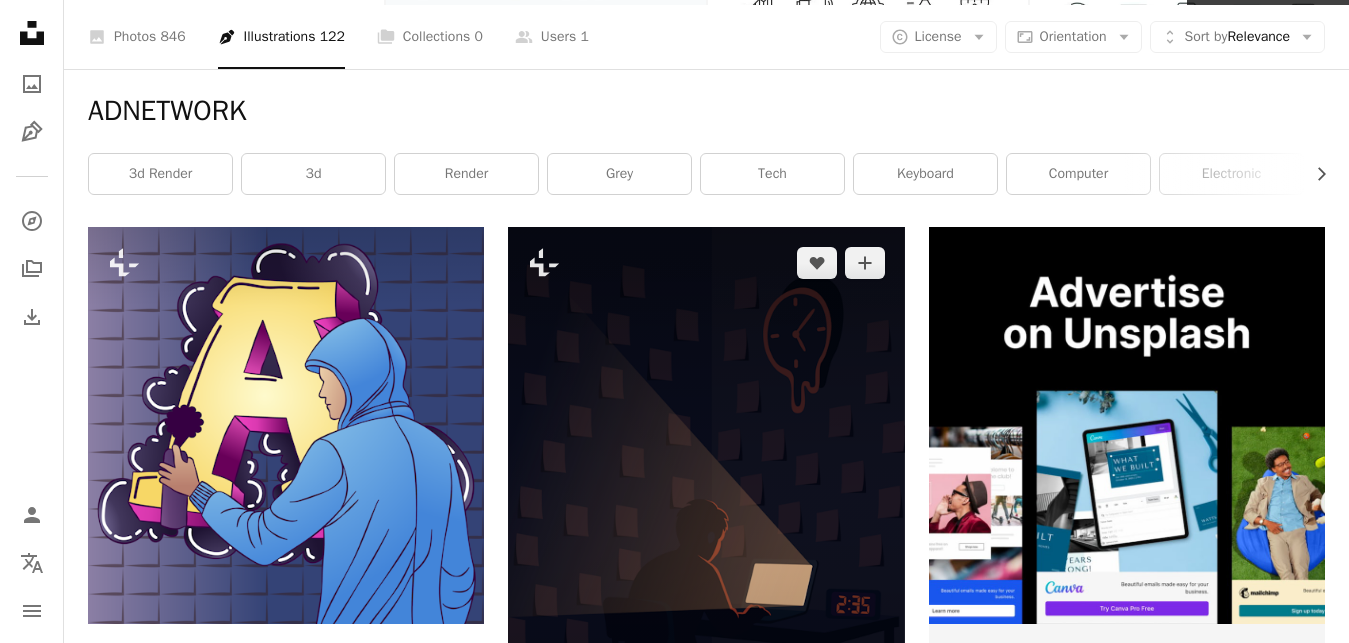 scroll, scrollTop: 0, scrollLeft: 0, axis: both 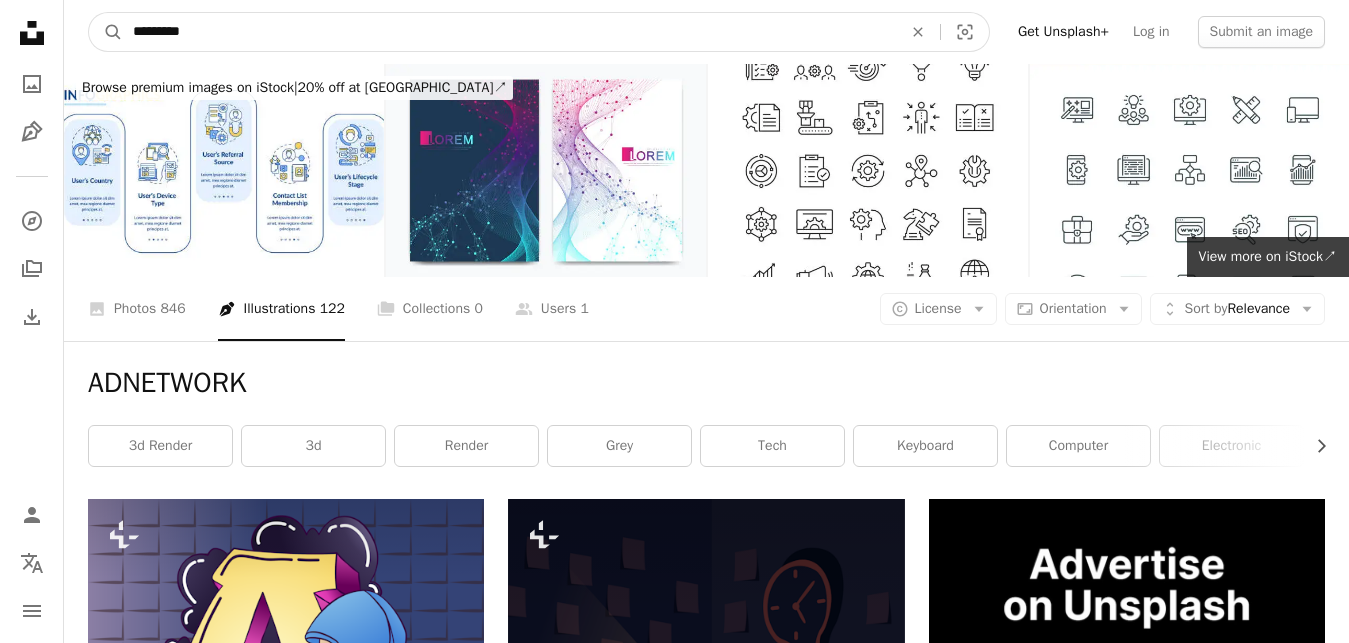 click on "*********" at bounding box center (509, 32) 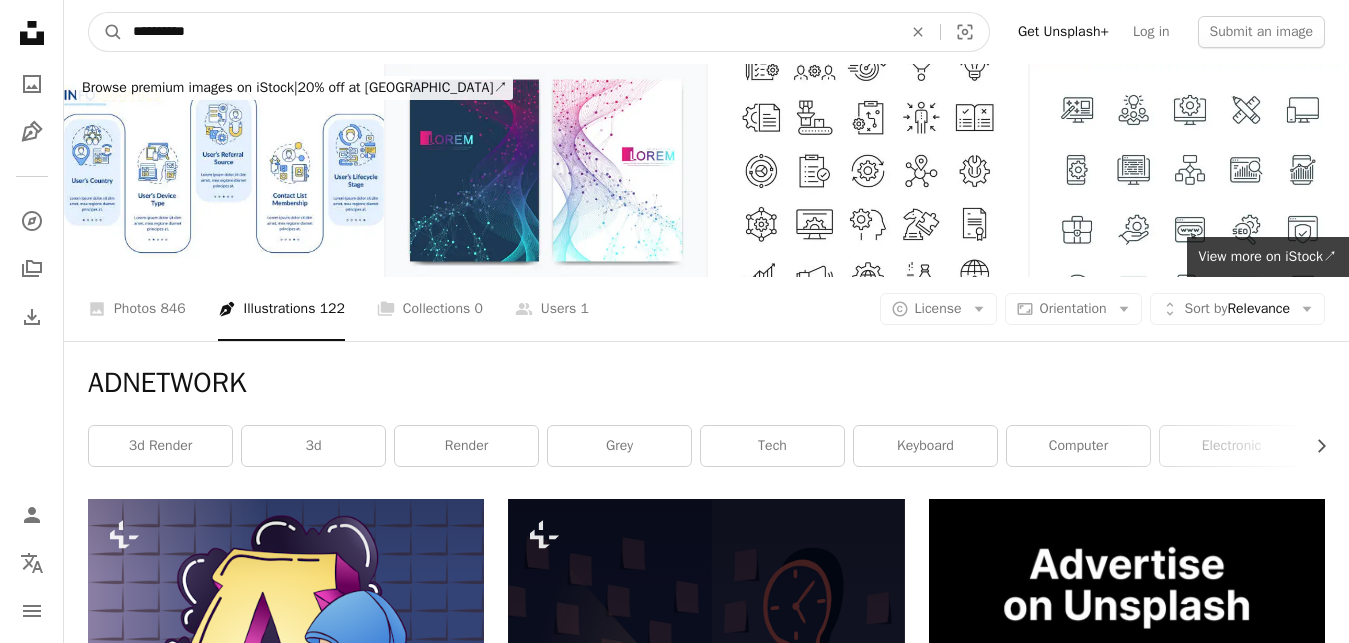 type on "**********" 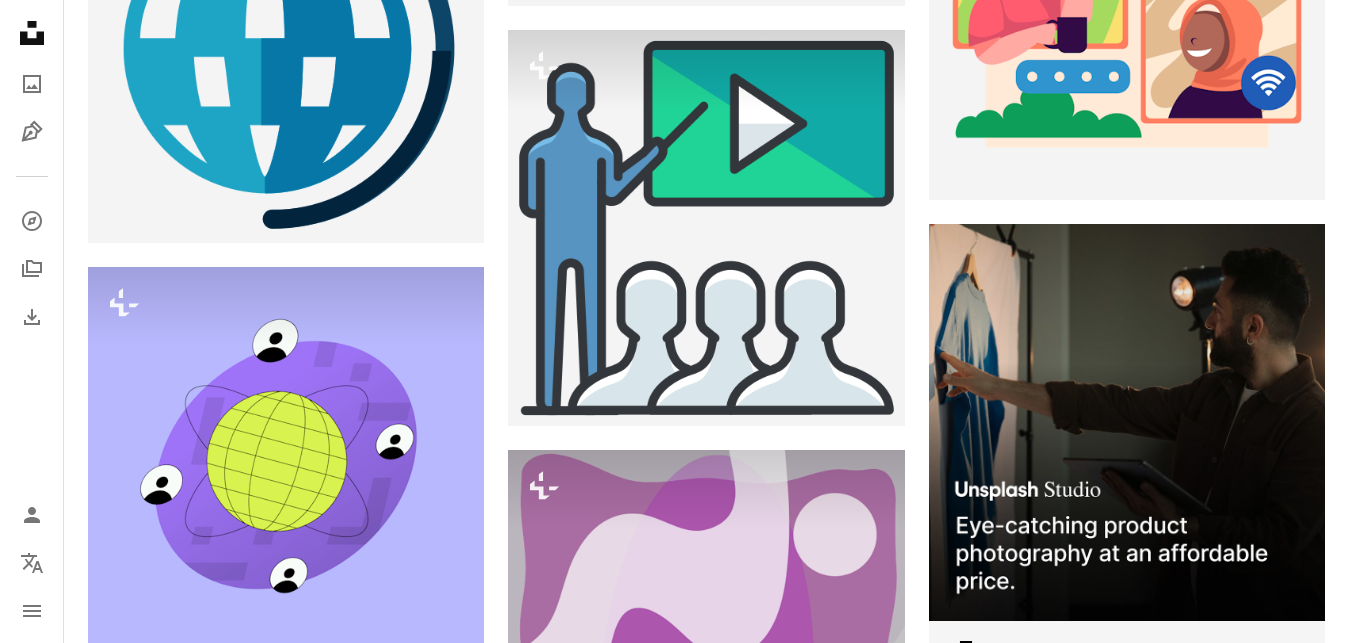 scroll, scrollTop: 8432, scrollLeft: 0, axis: vertical 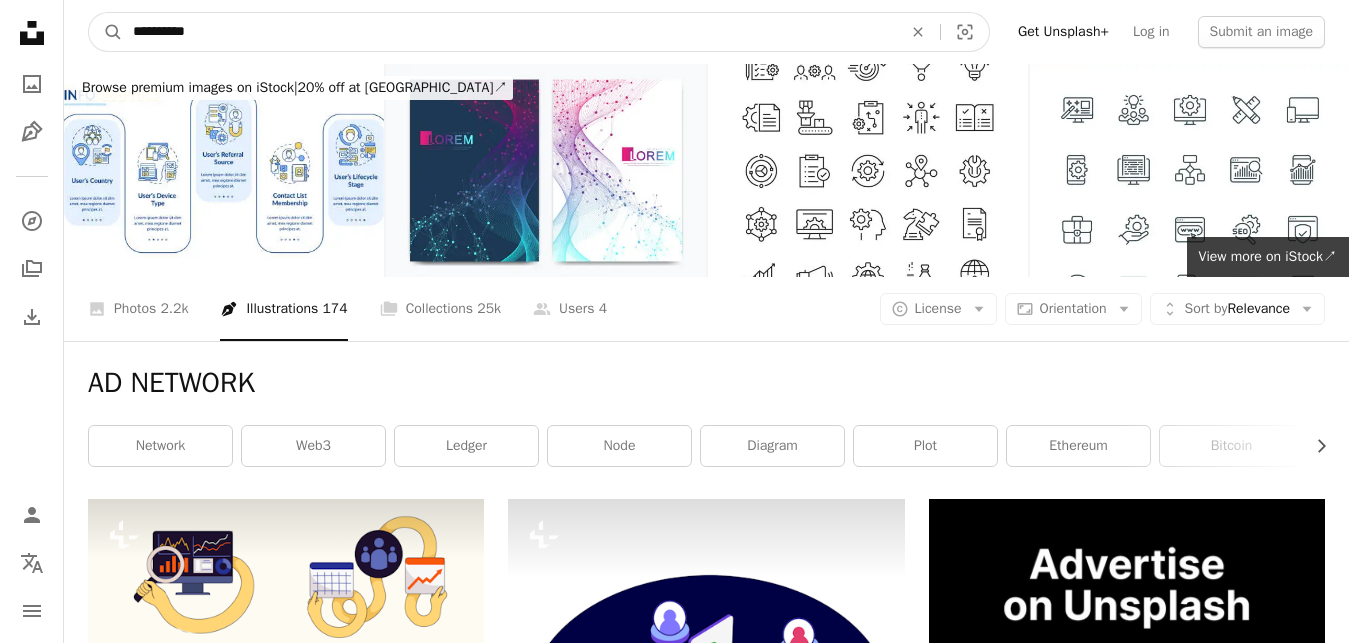 click on "**********" at bounding box center (509, 32) 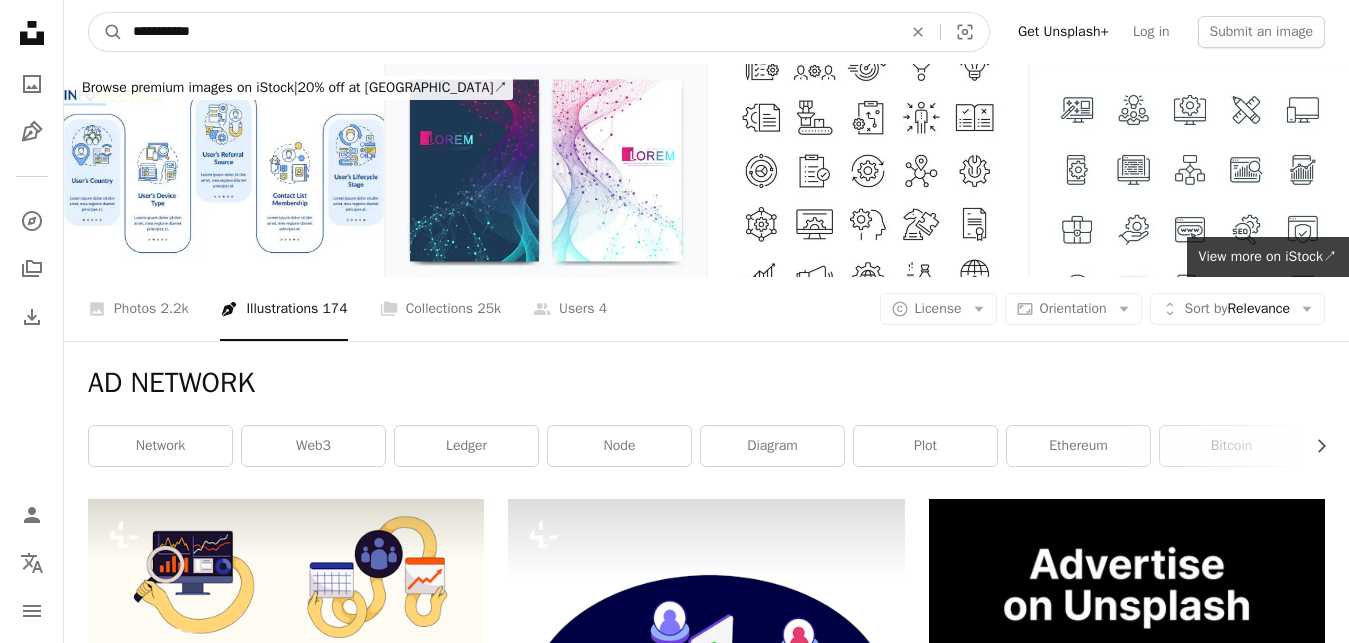 type on "**********" 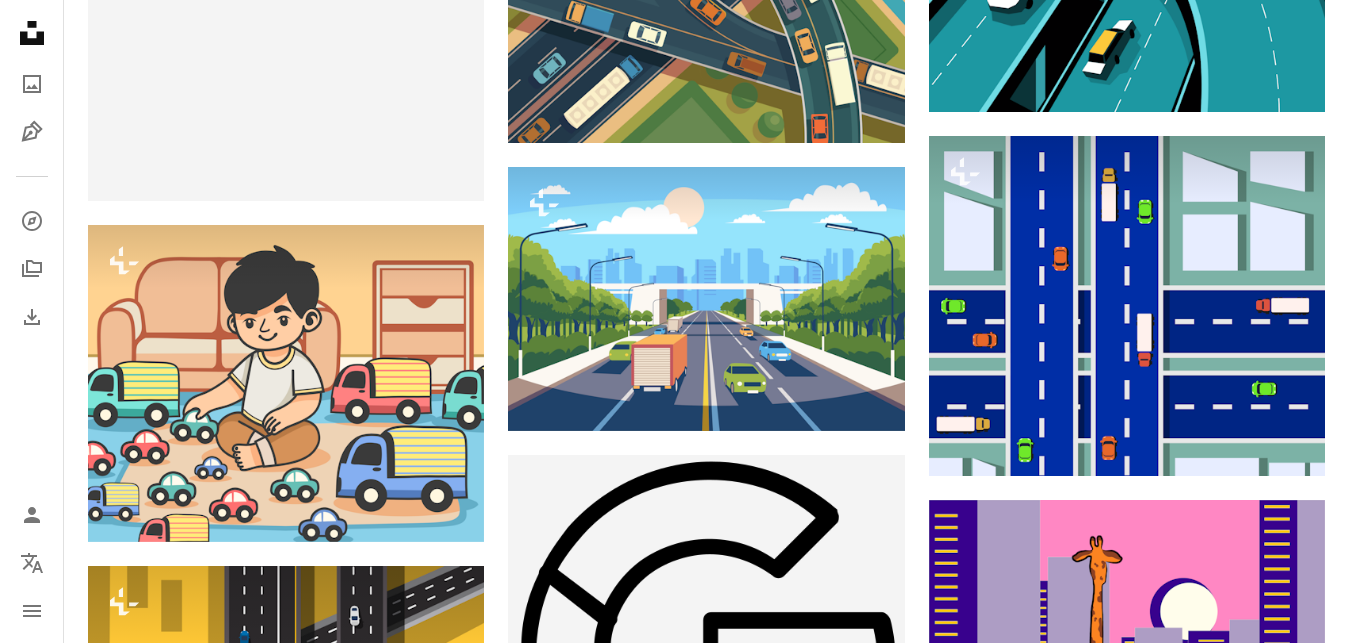 scroll, scrollTop: 2992, scrollLeft: 0, axis: vertical 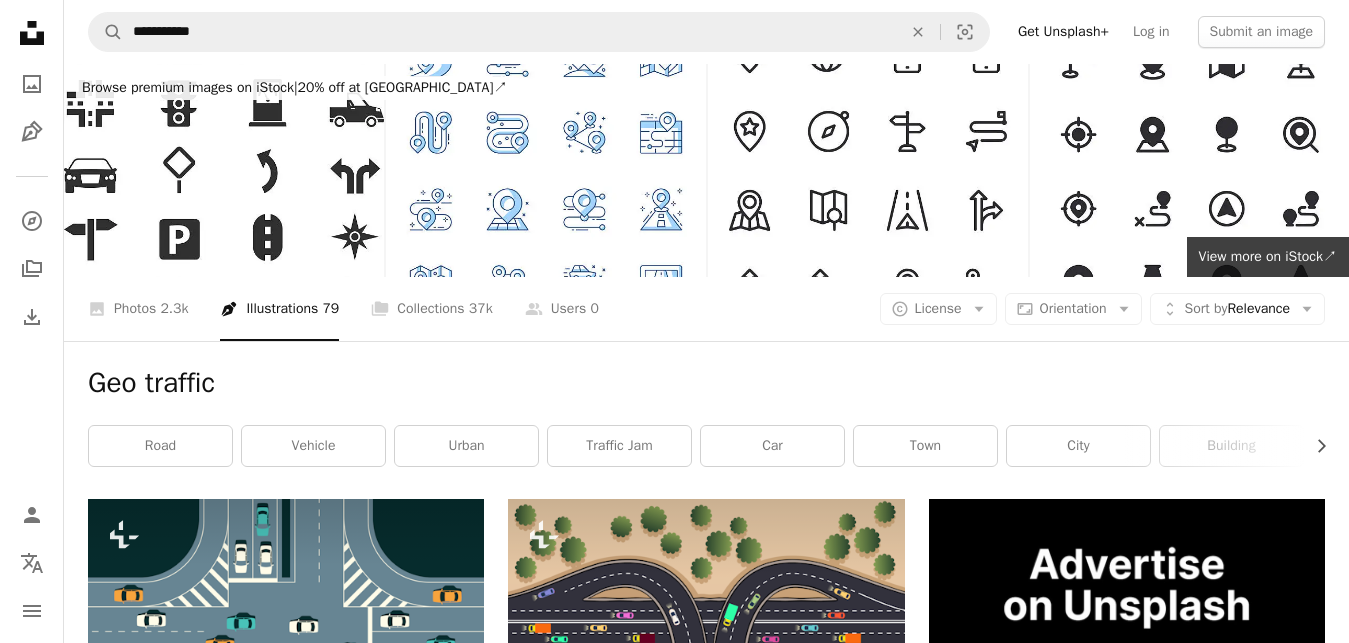 click on "**********" at bounding box center [706, 32] 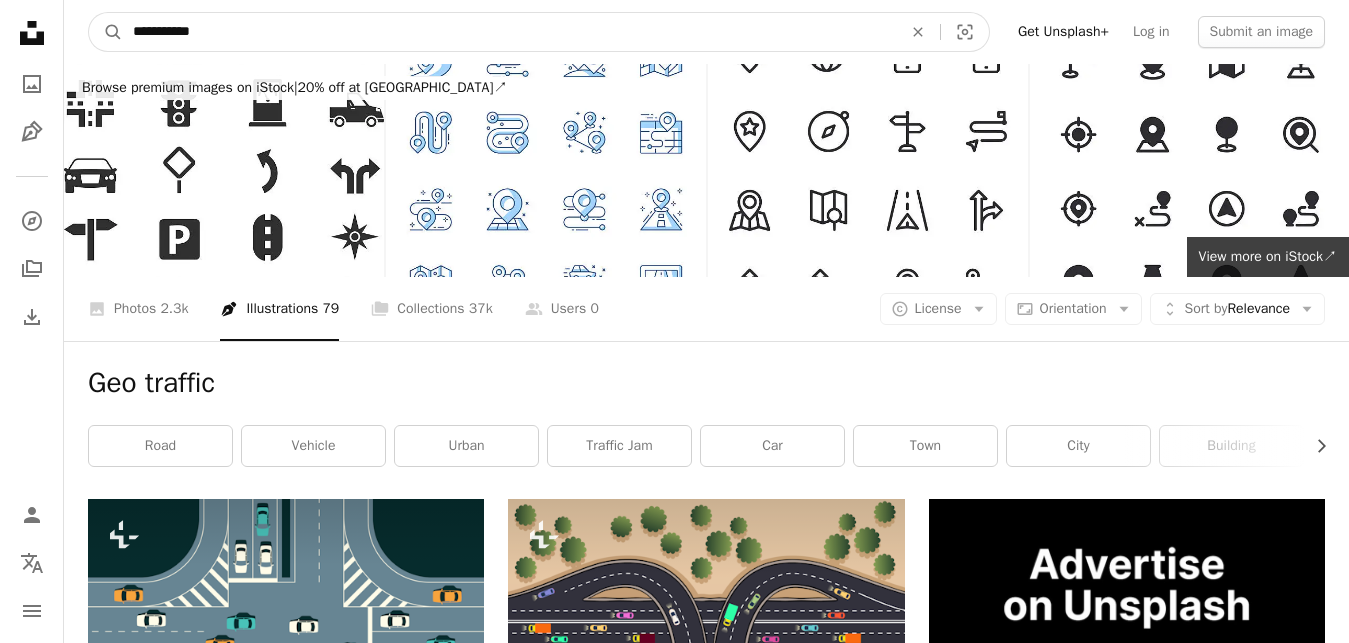 click on "**********" at bounding box center (509, 32) 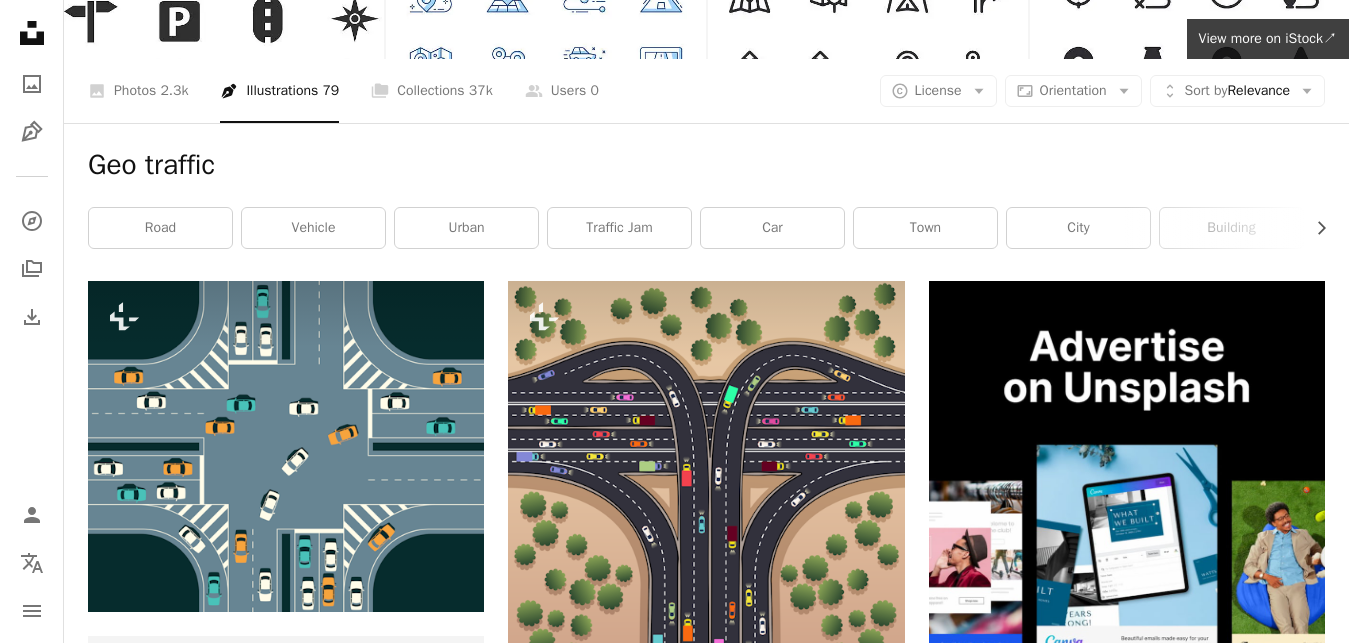 scroll, scrollTop: 136, scrollLeft: 0, axis: vertical 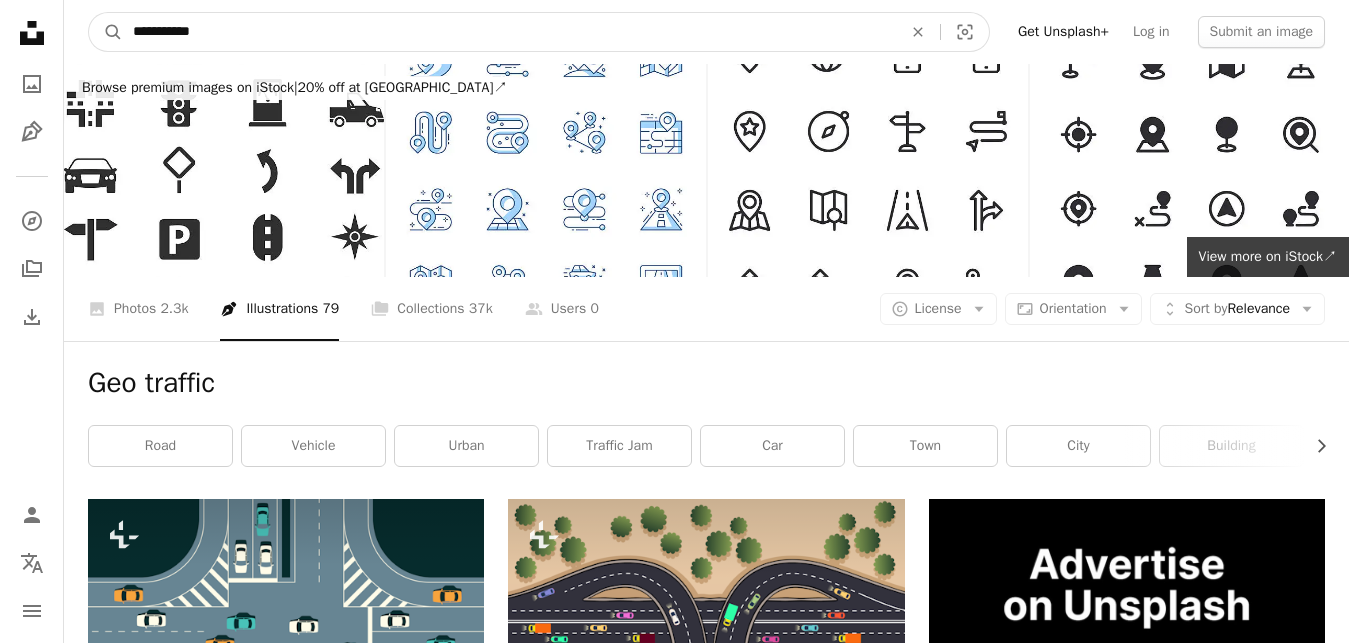 click on "**********" at bounding box center [509, 32] 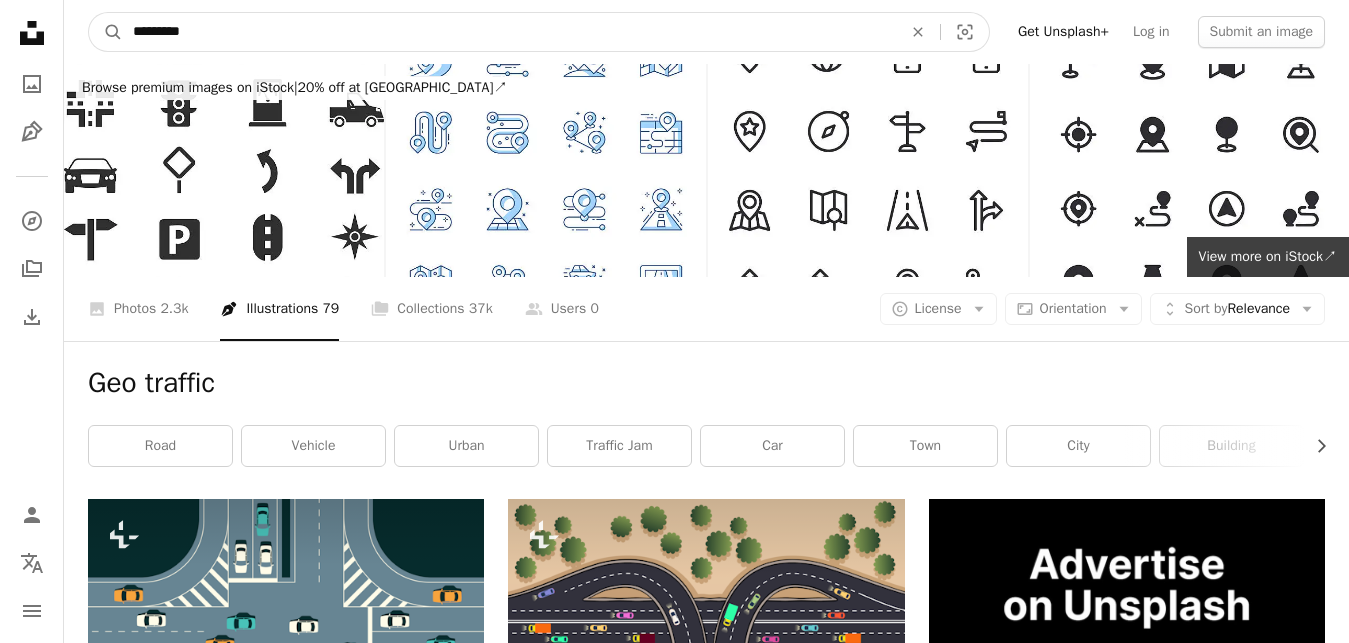 type on "*********" 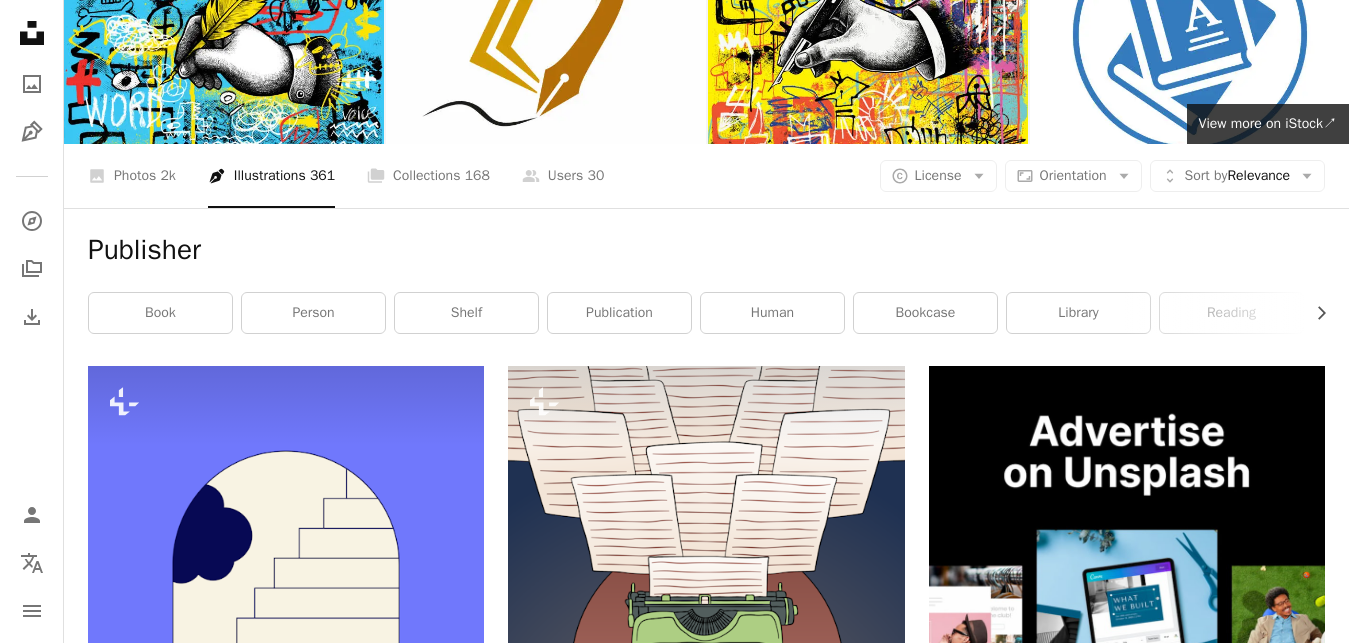 scroll, scrollTop: 0, scrollLeft: 0, axis: both 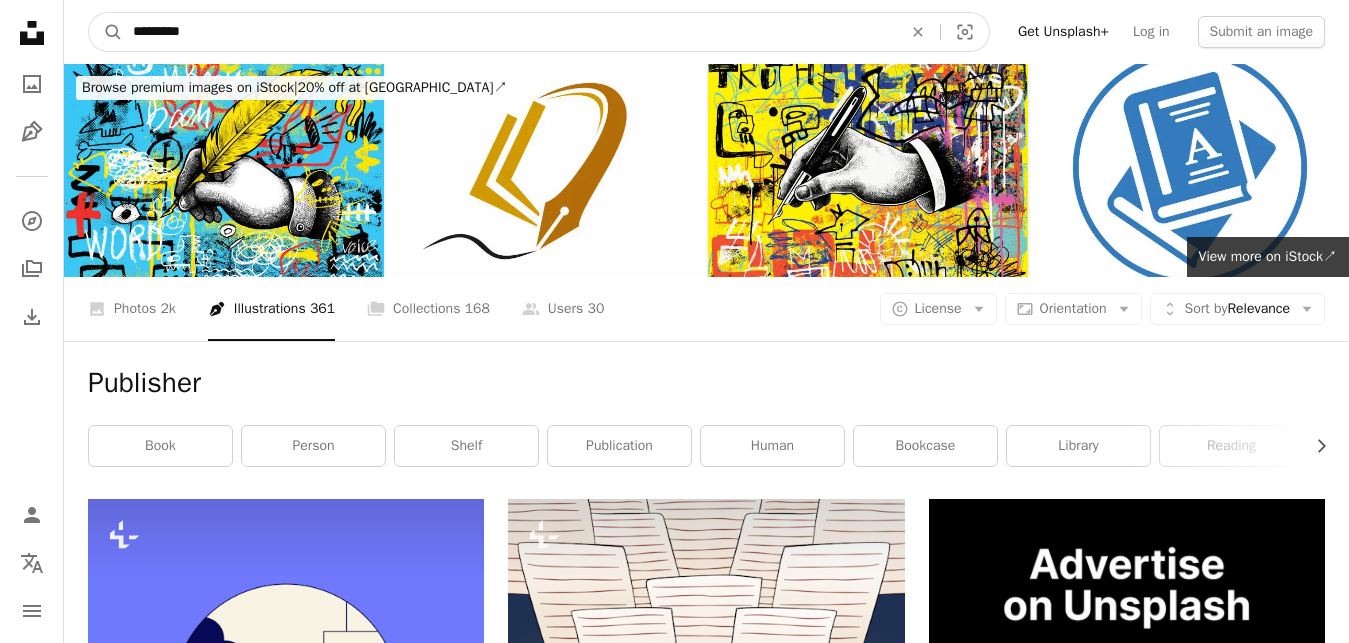 click on "*********" at bounding box center (509, 32) 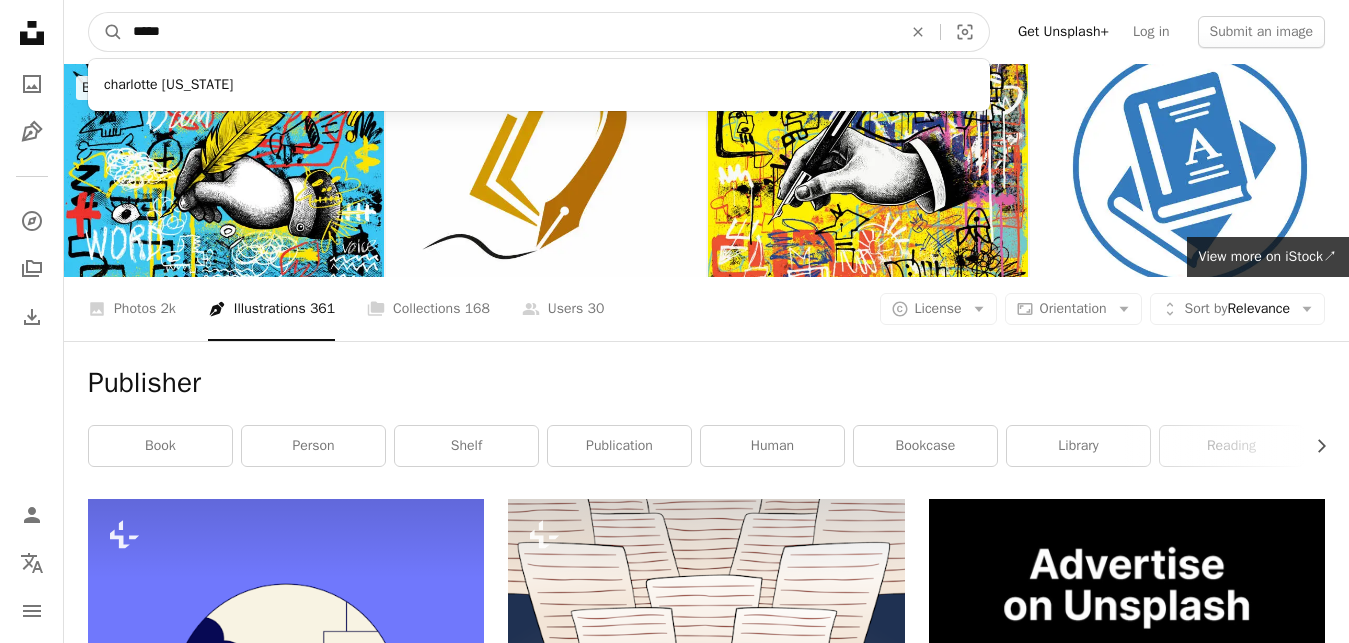 type on "*****" 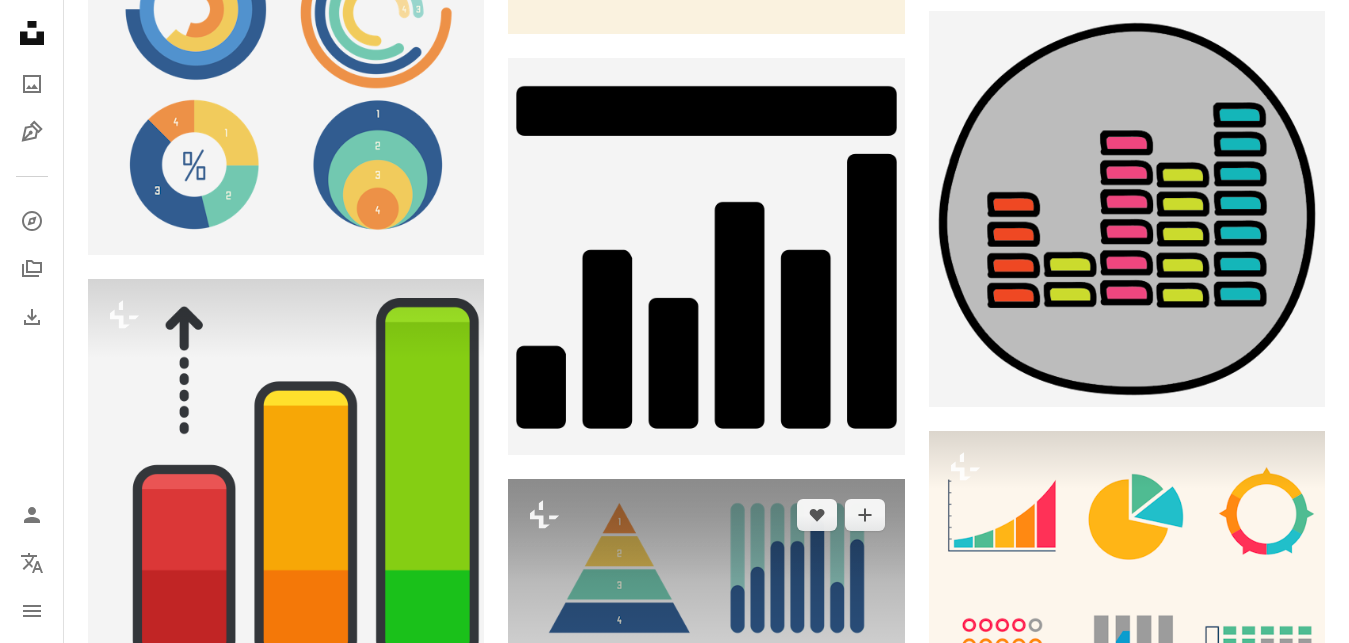 scroll, scrollTop: 2448, scrollLeft: 0, axis: vertical 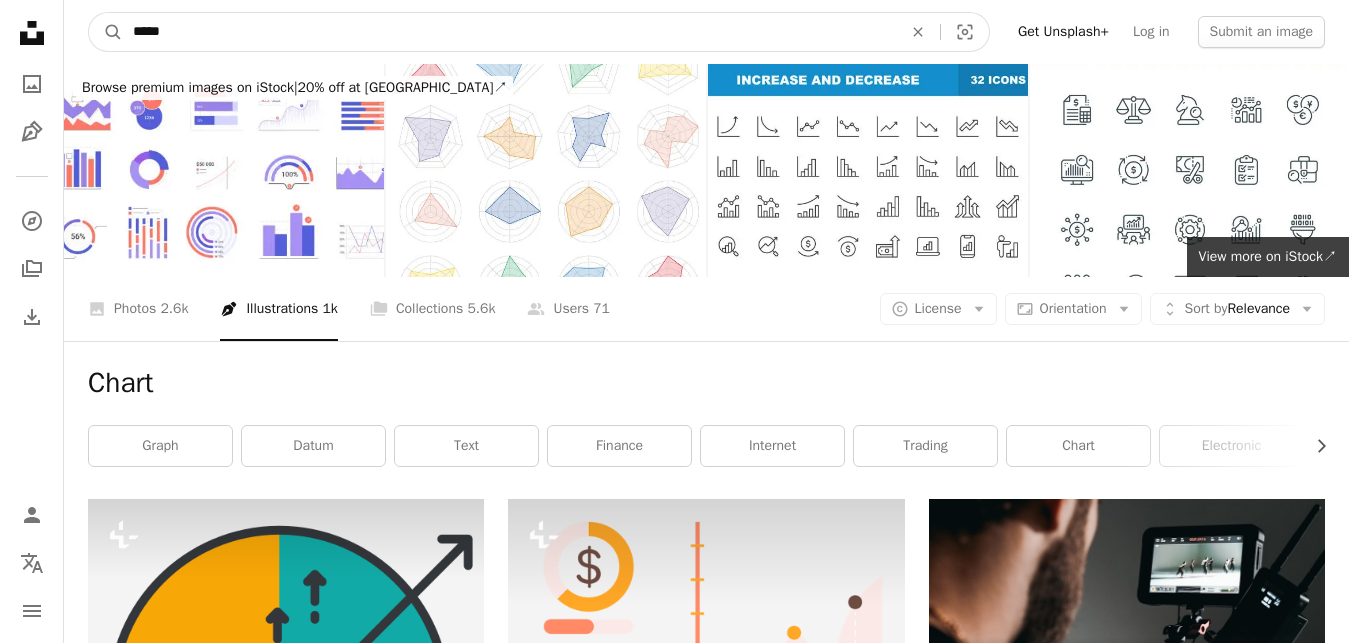 click on "*****" at bounding box center (509, 32) 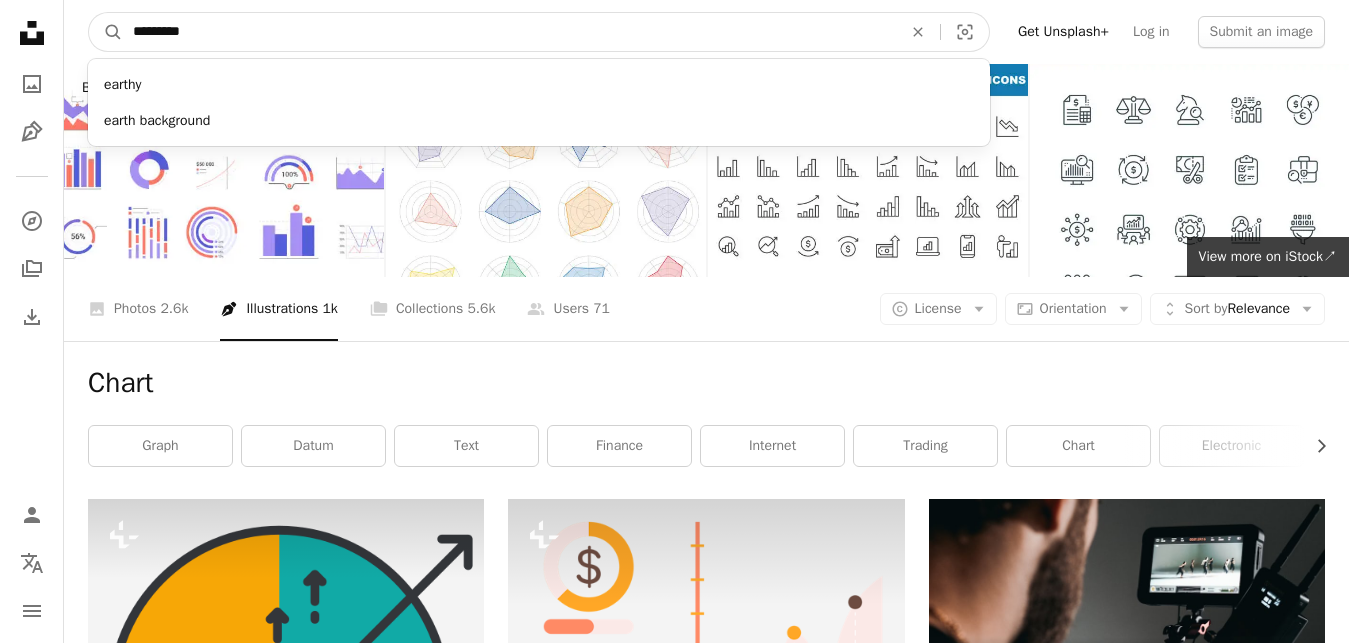 type on "**********" 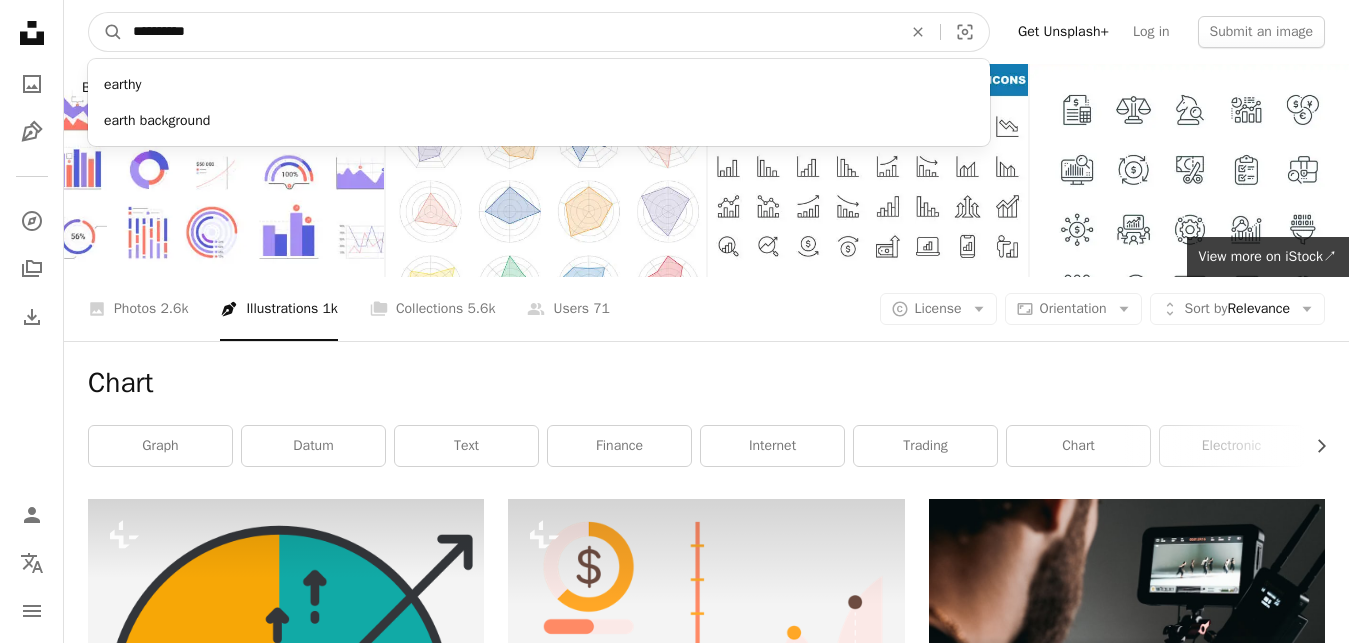 click on "A magnifying glass" at bounding box center [106, 32] 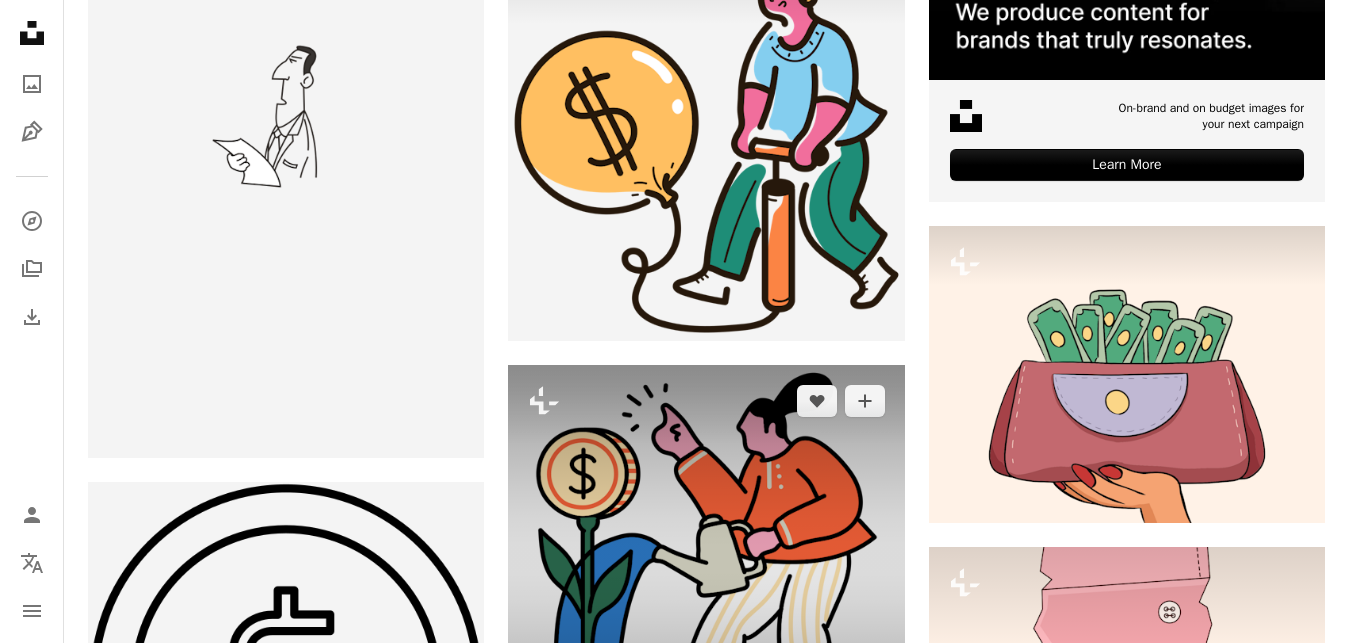 scroll, scrollTop: 1496, scrollLeft: 0, axis: vertical 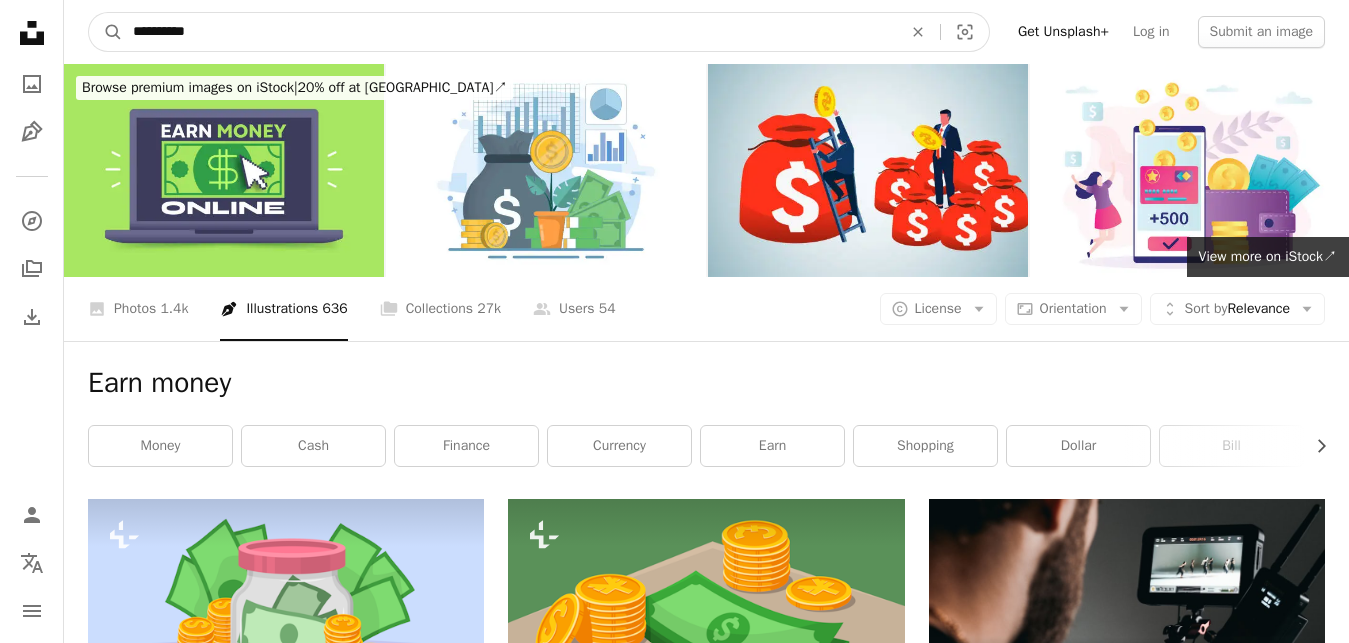 click on "**********" at bounding box center [509, 32] 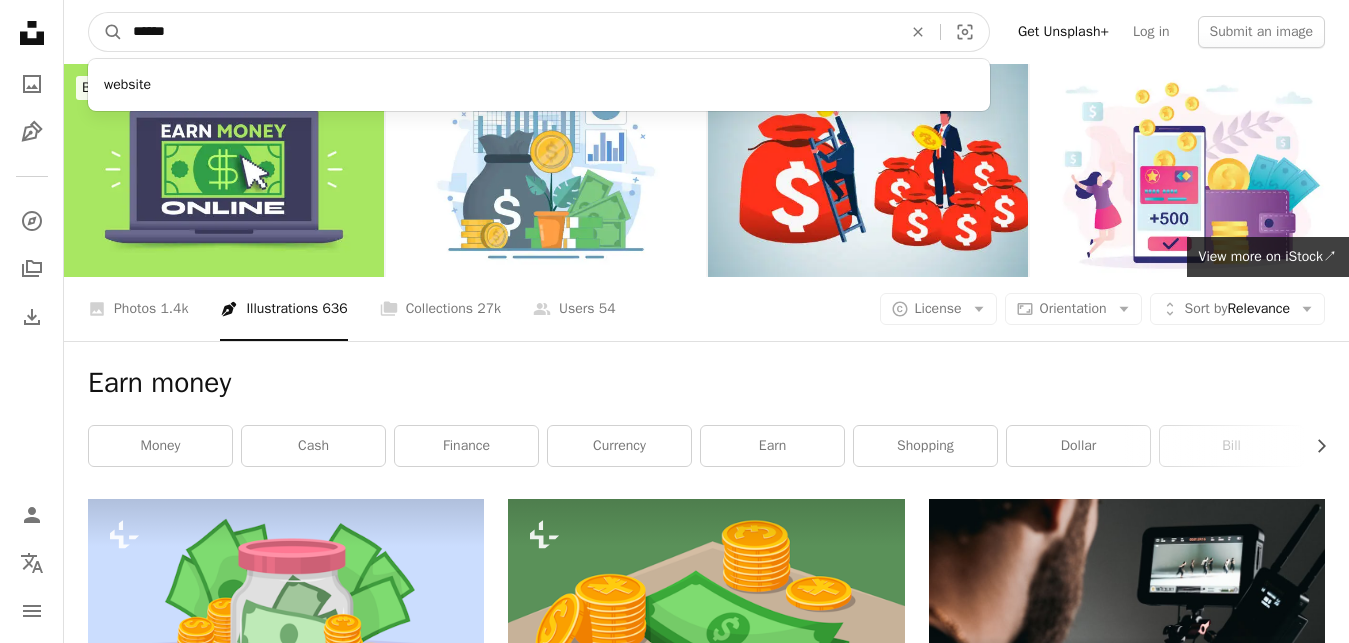 type on "*******" 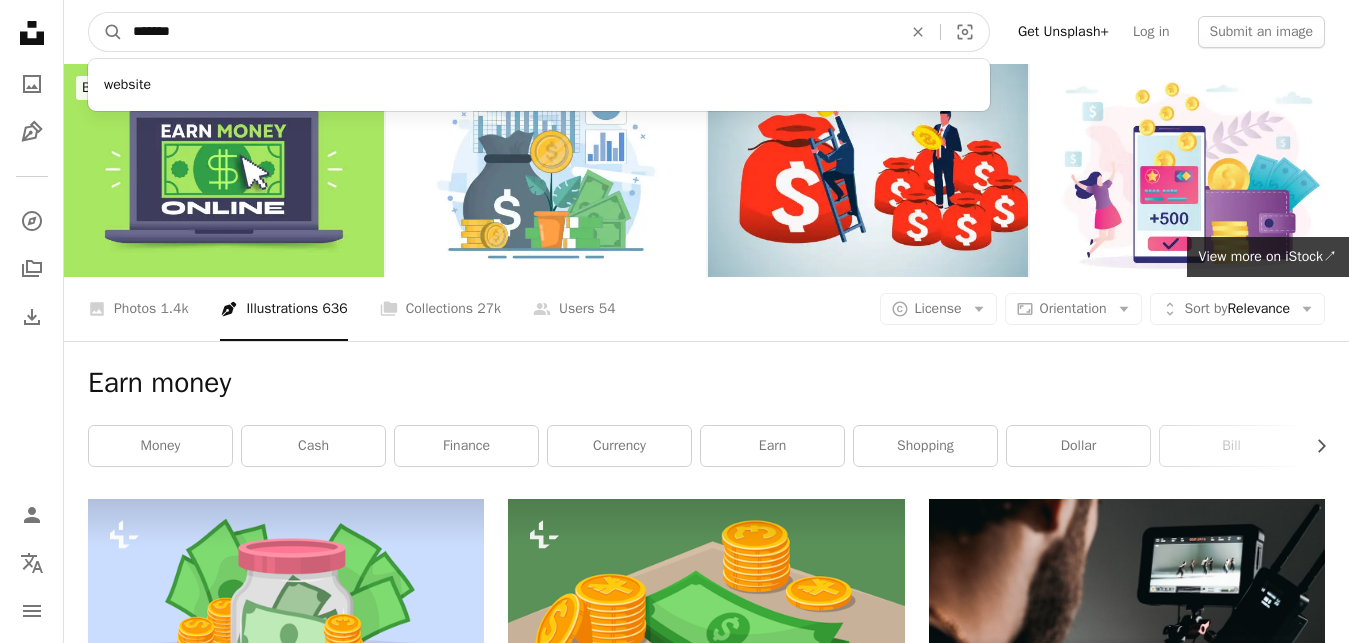 click on "A magnifying glass" at bounding box center (106, 32) 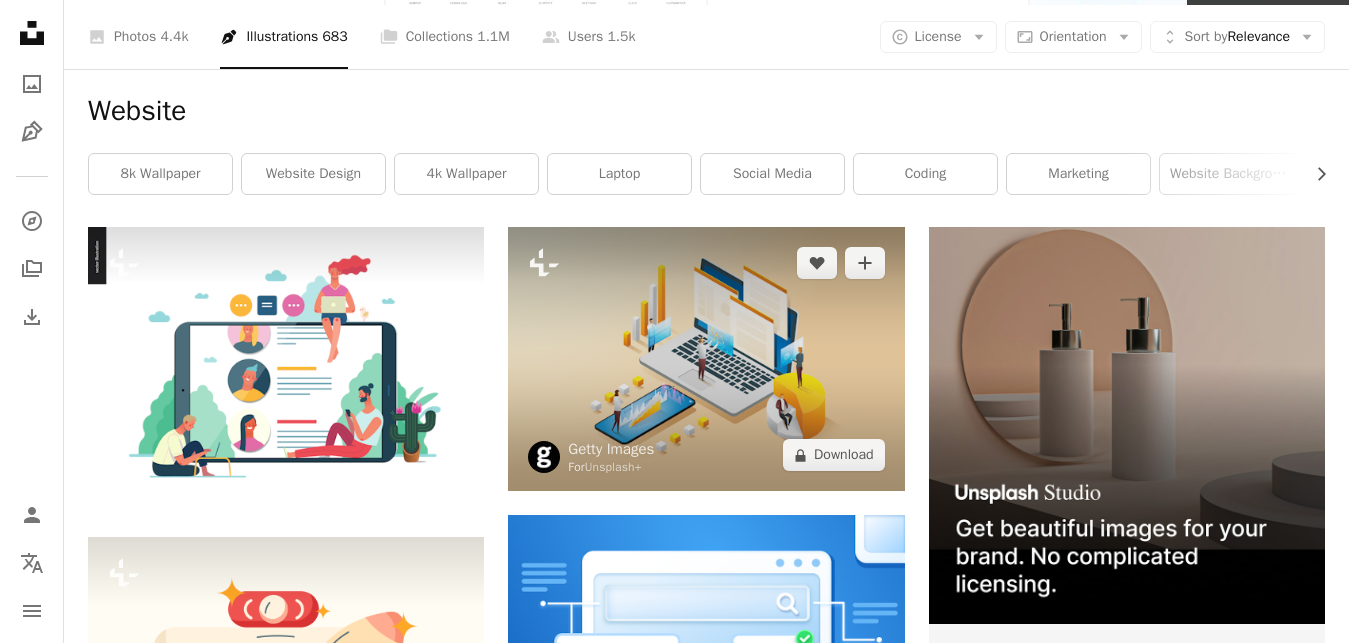 scroll, scrollTop: 408, scrollLeft: 0, axis: vertical 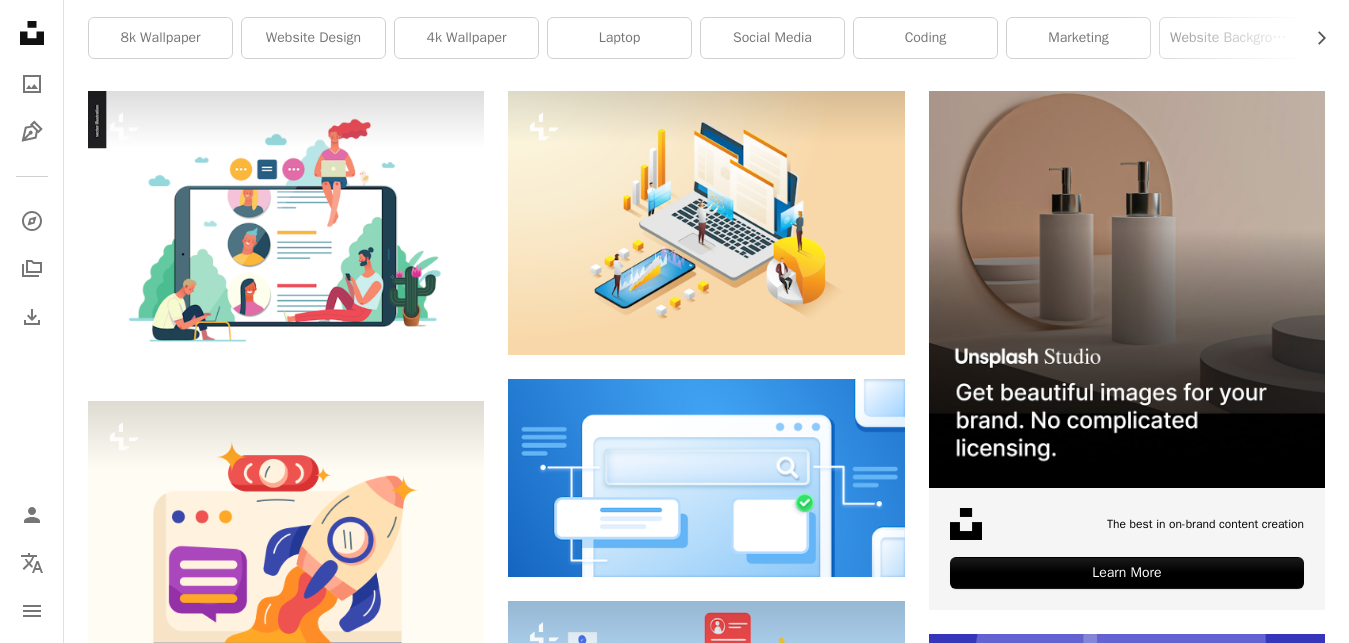 click at bounding box center (1127, 1153) 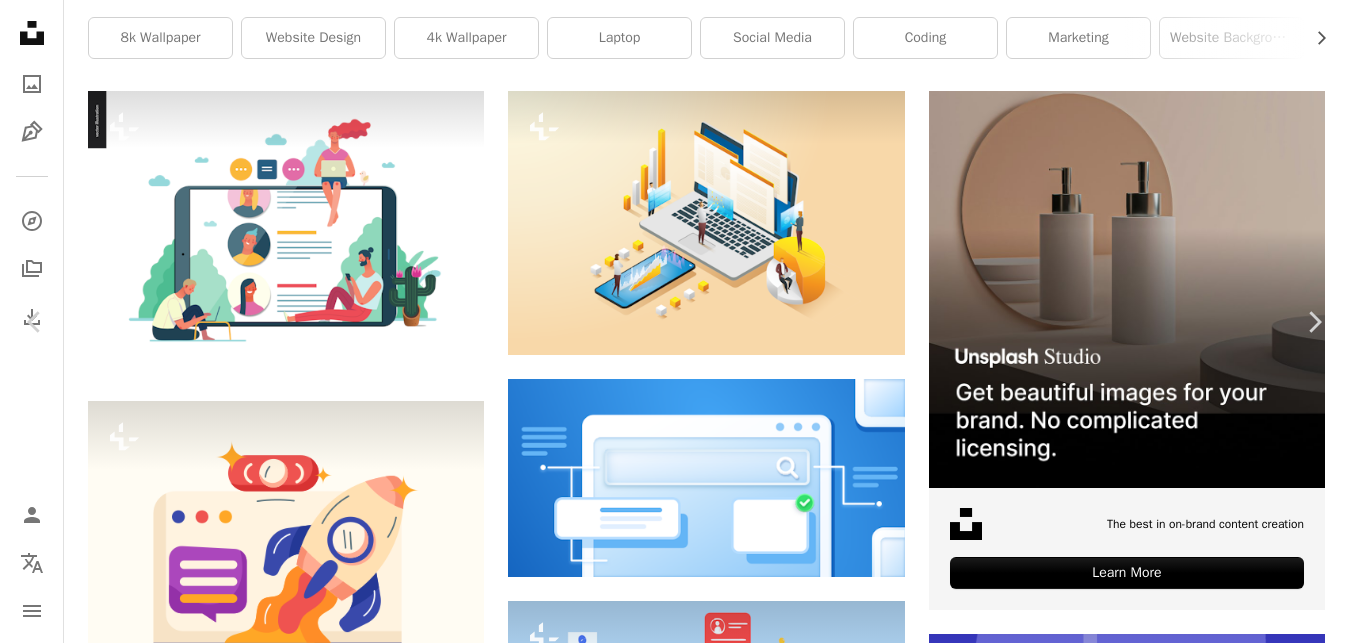 type 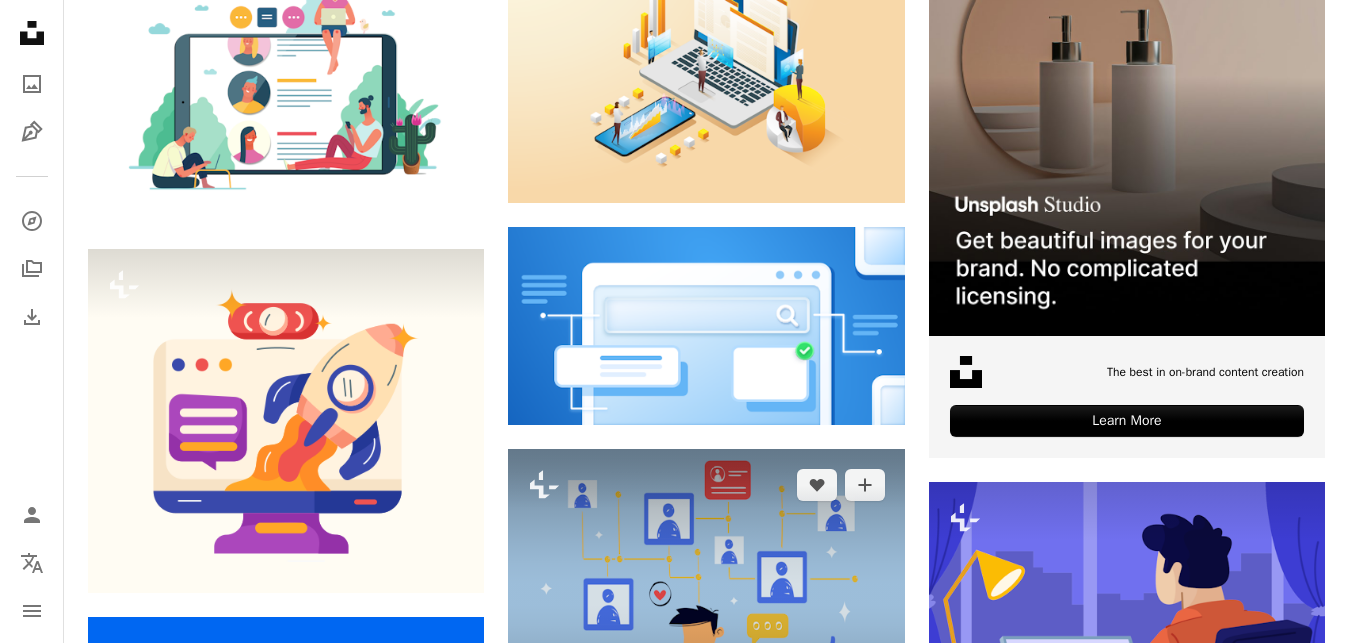scroll, scrollTop: 544, scrollLeft: 0, axis: vertical 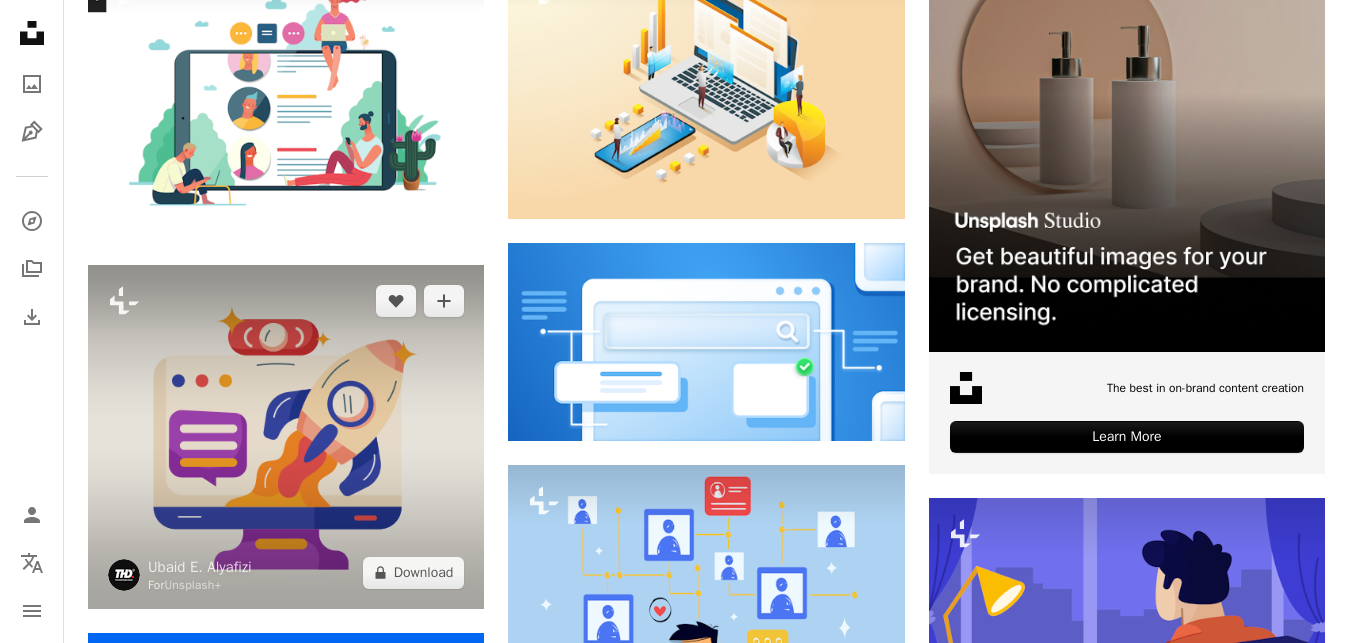 click at bounding box center (286, 436) 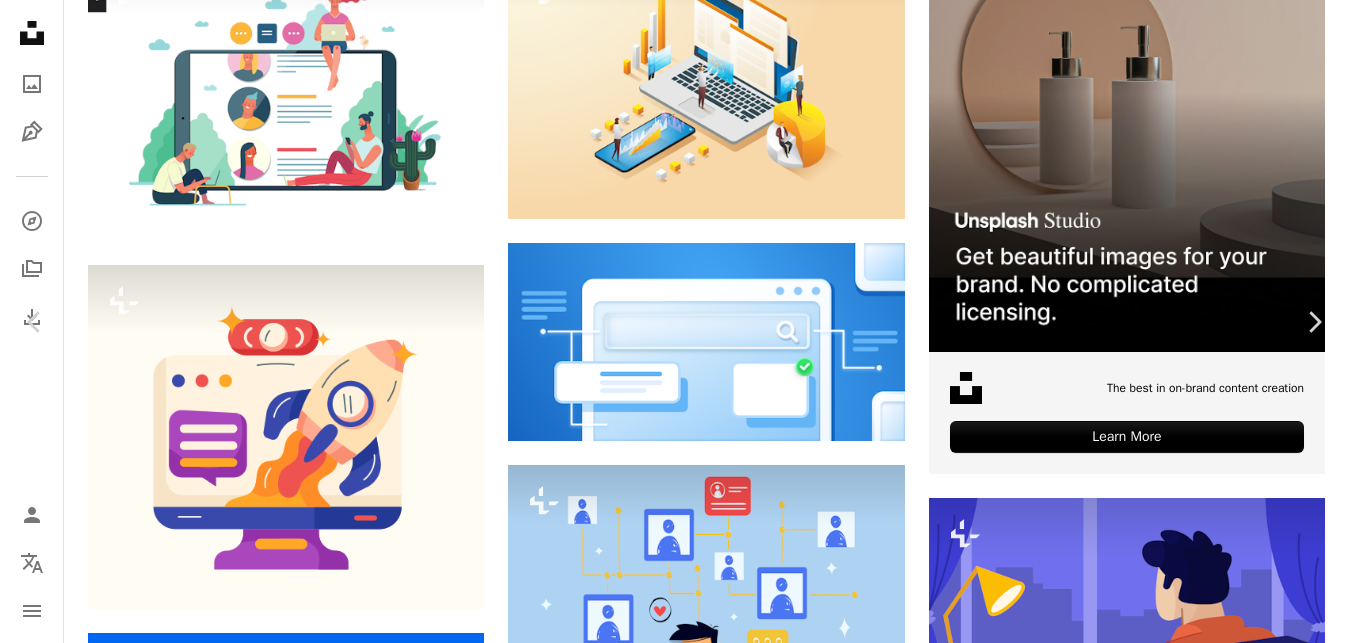 scroll, scrollTop: 0, scrollLeft: 0, axis: both 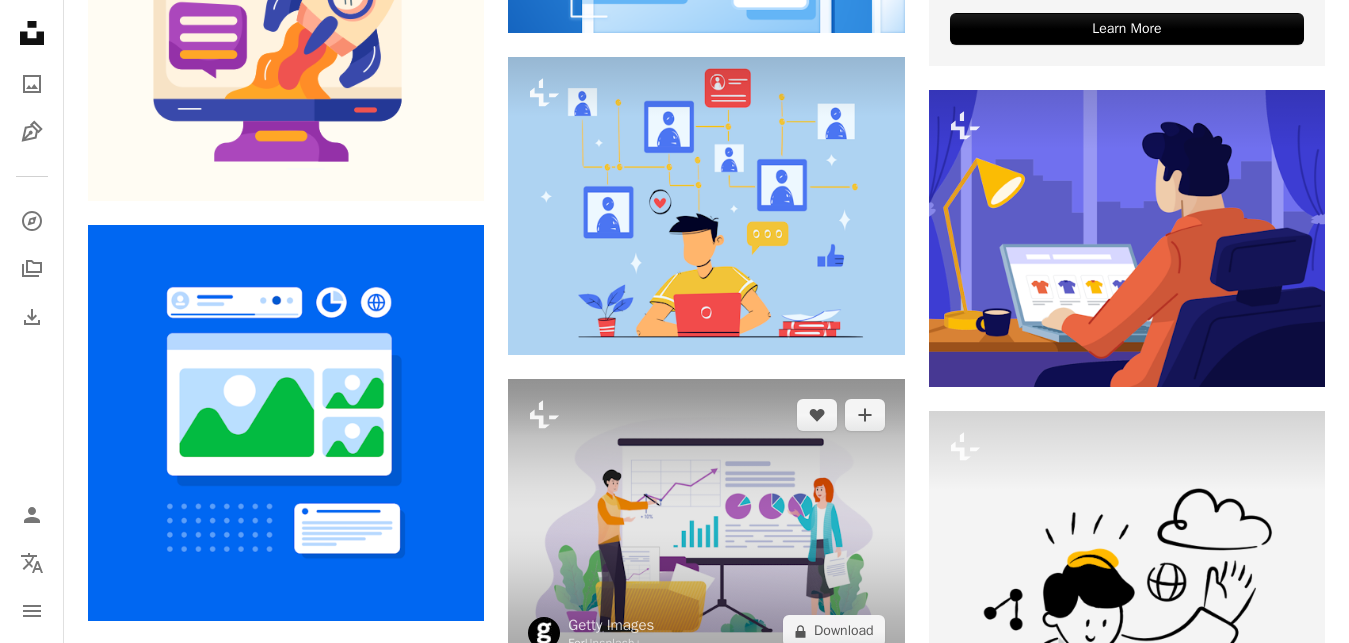 click at bounding box center [706, 523] 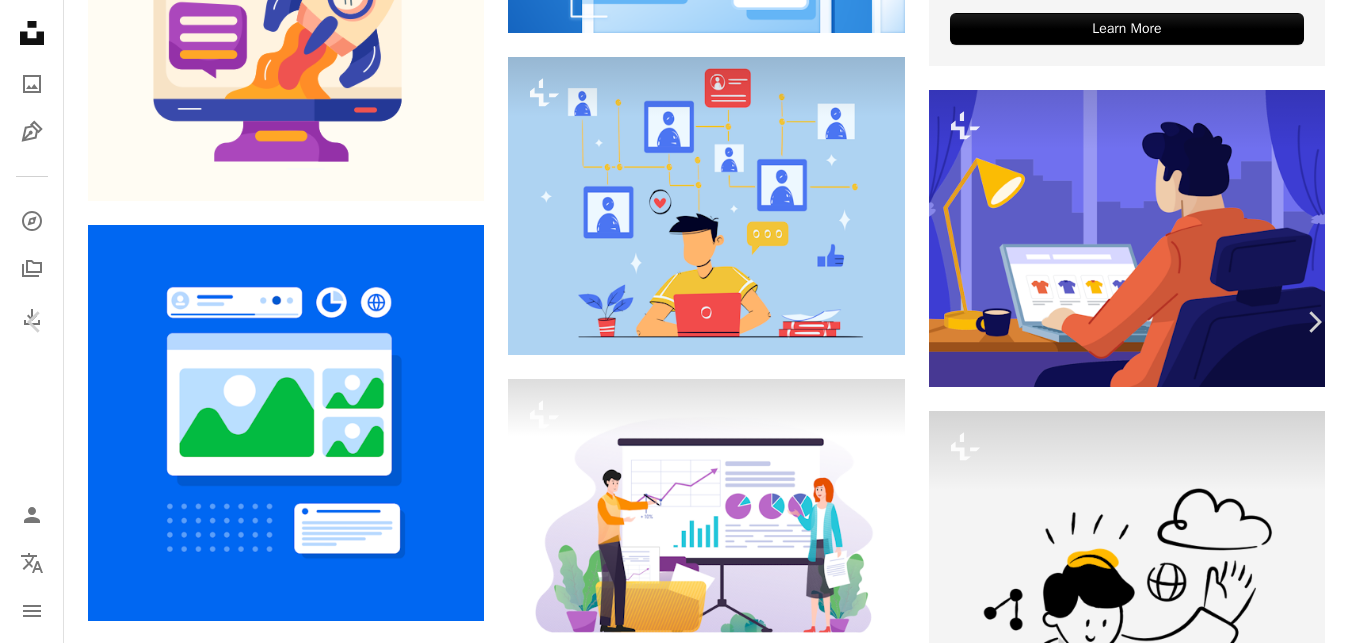 type 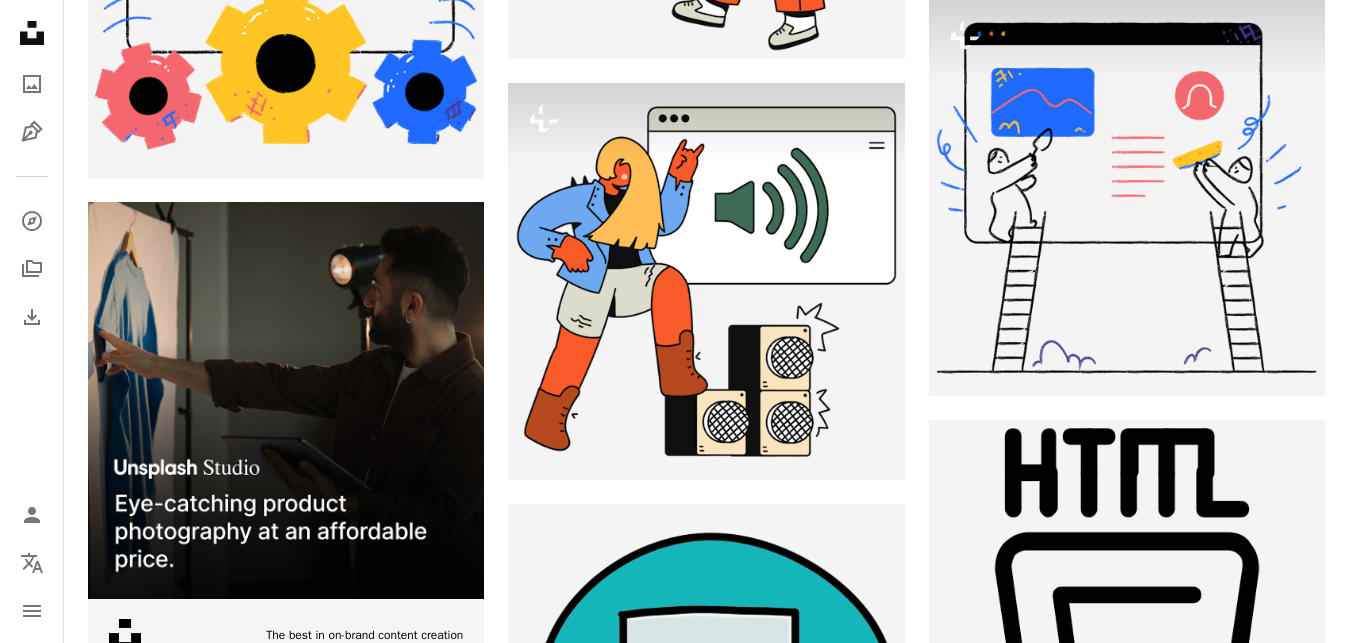 scroll, scrollTop: 4488, scrollLeft: 0, axis: vertical 